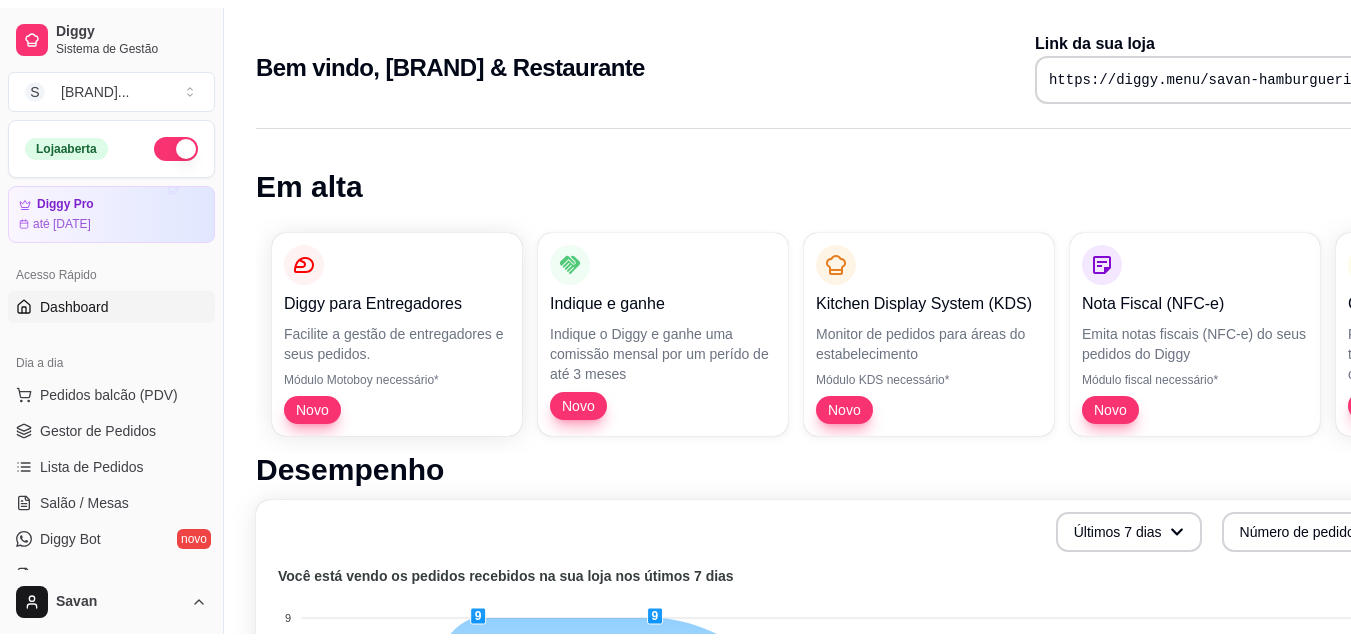 scroll, scrollTop: 0, scrollLeft: 0, axis: both 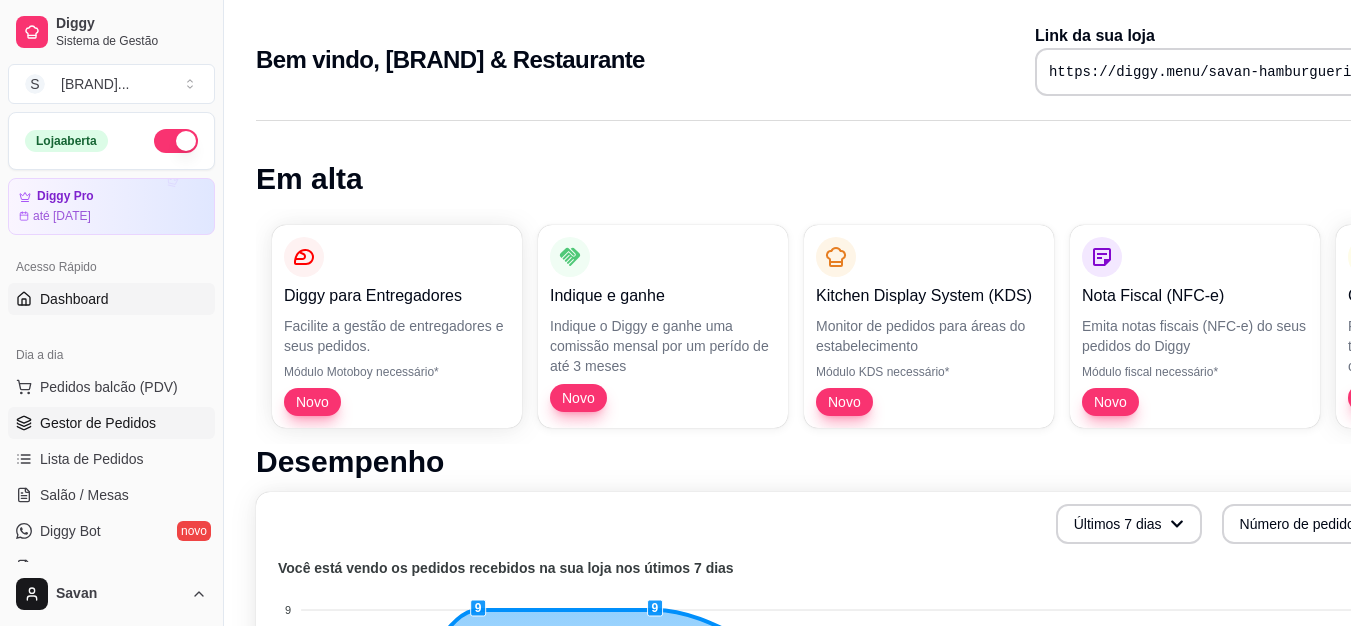 click on "Gestor de Pedidos" at bounding box center [98, 423] 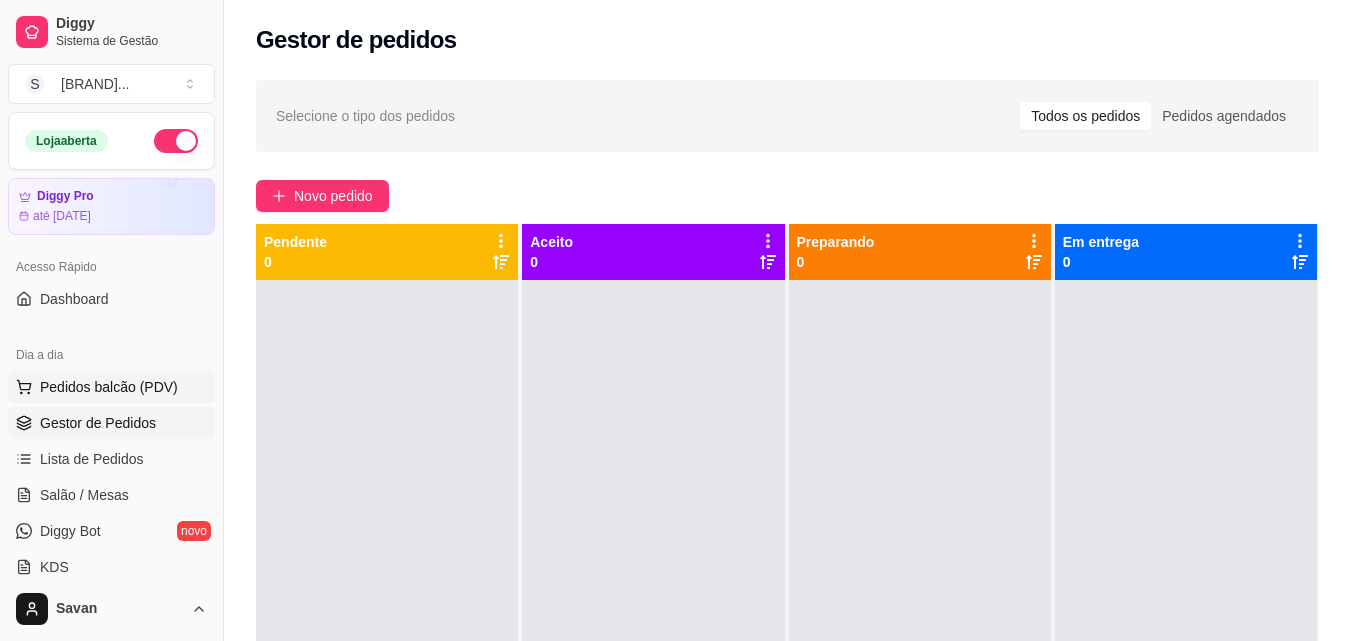 click on "Pedidos balcão (PDV)" at bounding box center [109, 387] 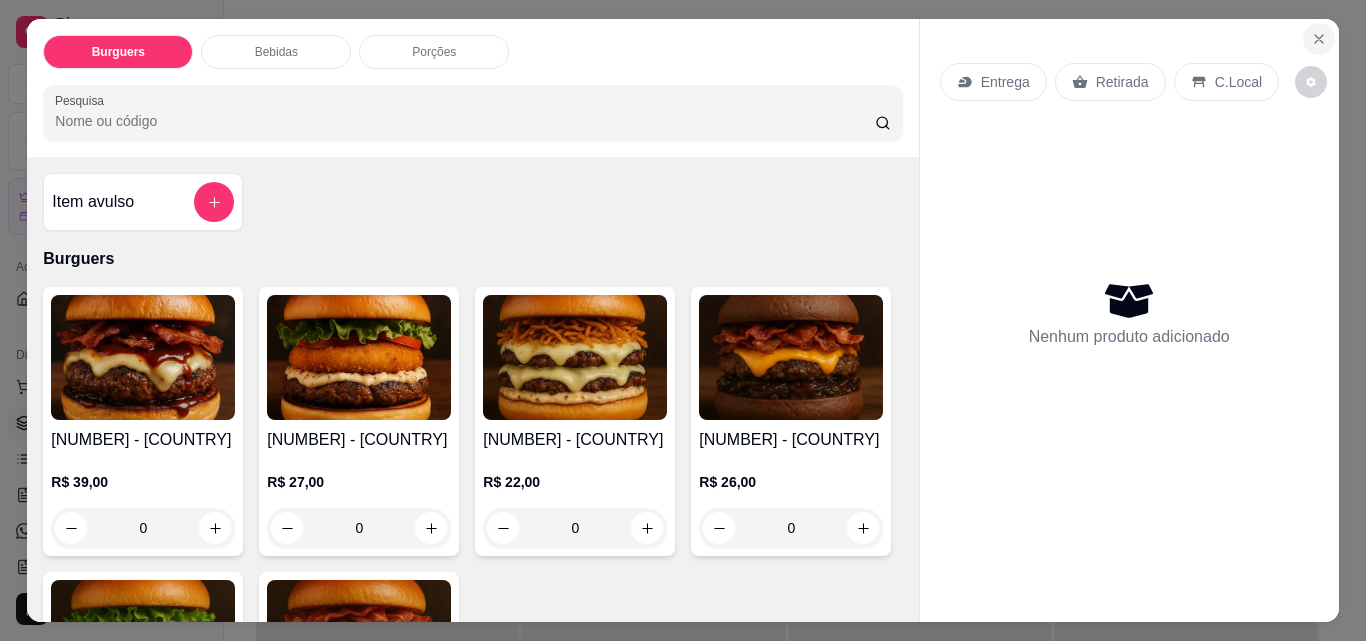 click 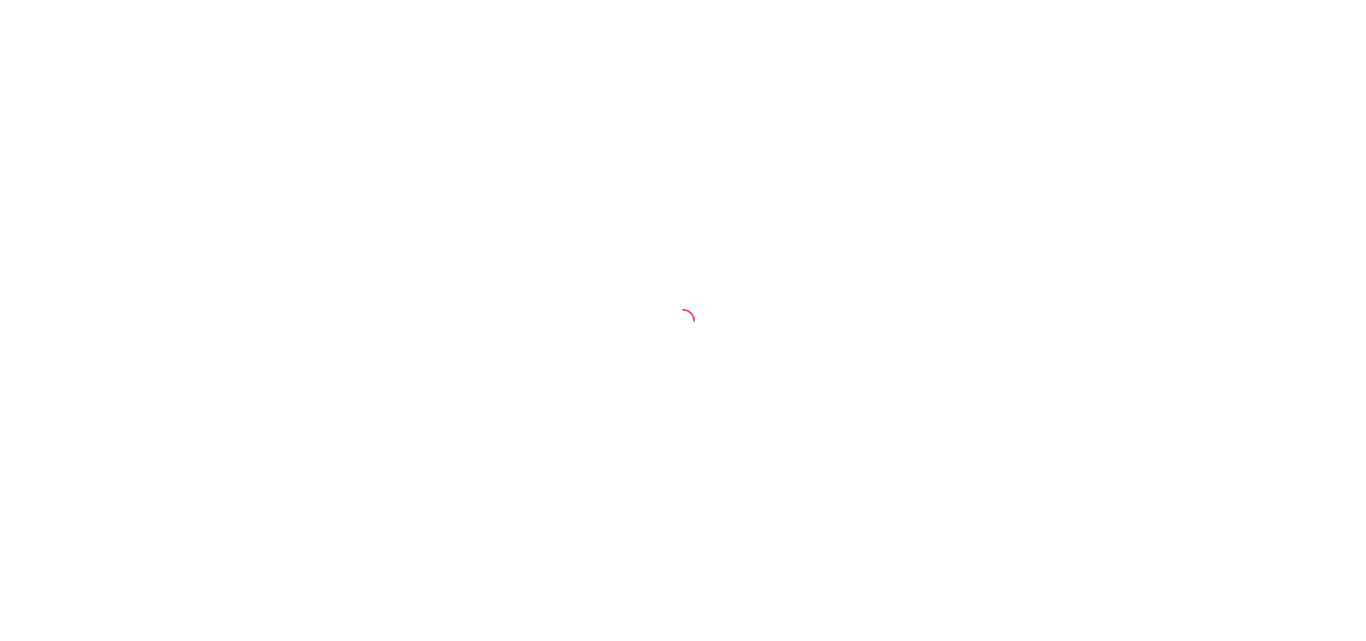 scroll, scrollTop: 0, scrollLeft: 0, axis: both 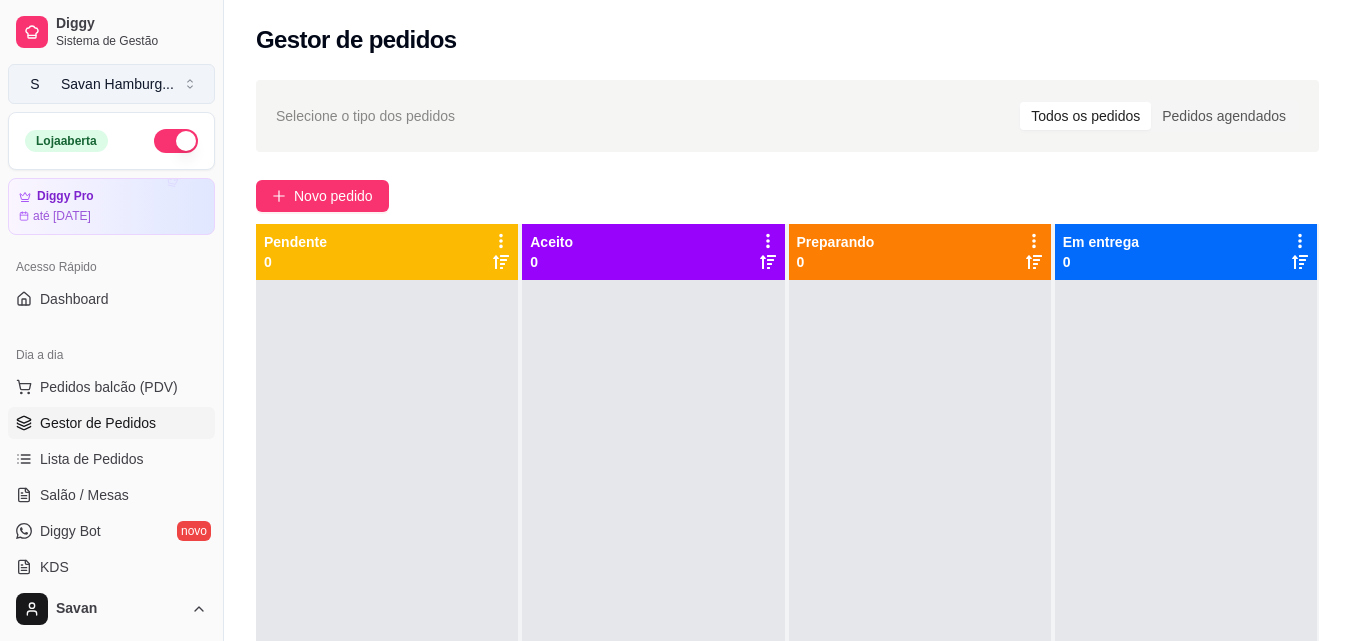 click on "S Savan Hamburg ..." at bounding box center (111, 84) 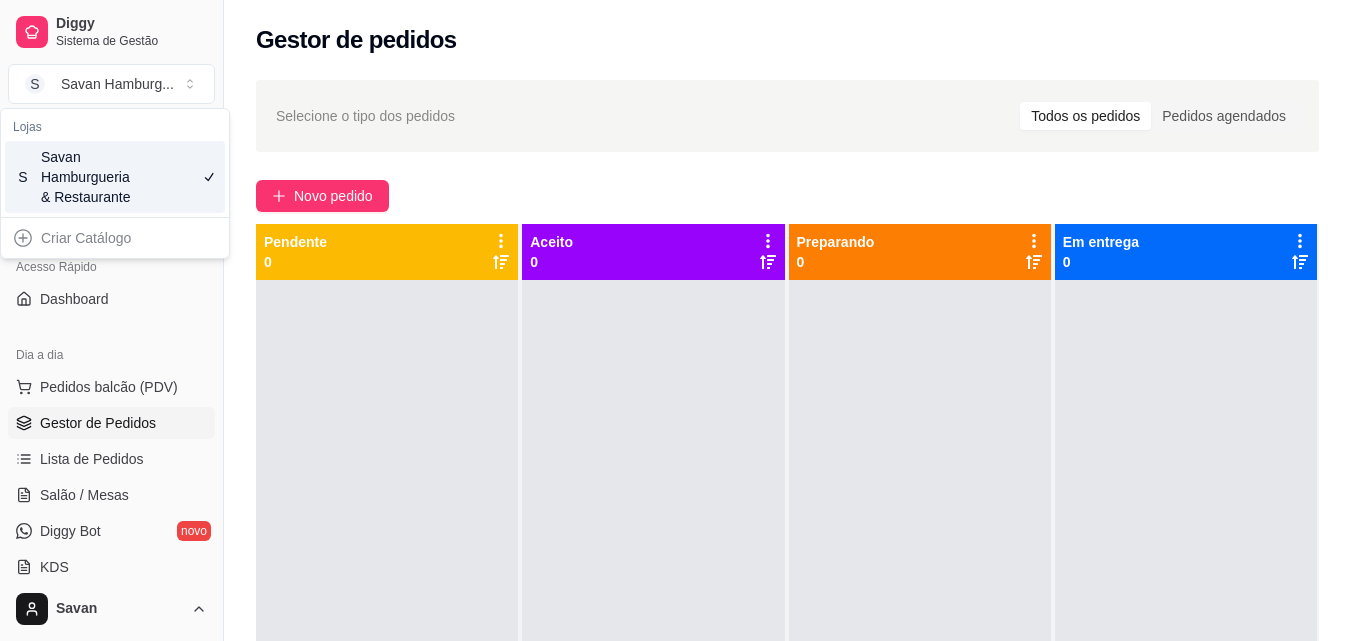 click on "Selecione o tipo dos pedidos Todos os pedidos Pedidos agendados" at bounding box center [787, 116] 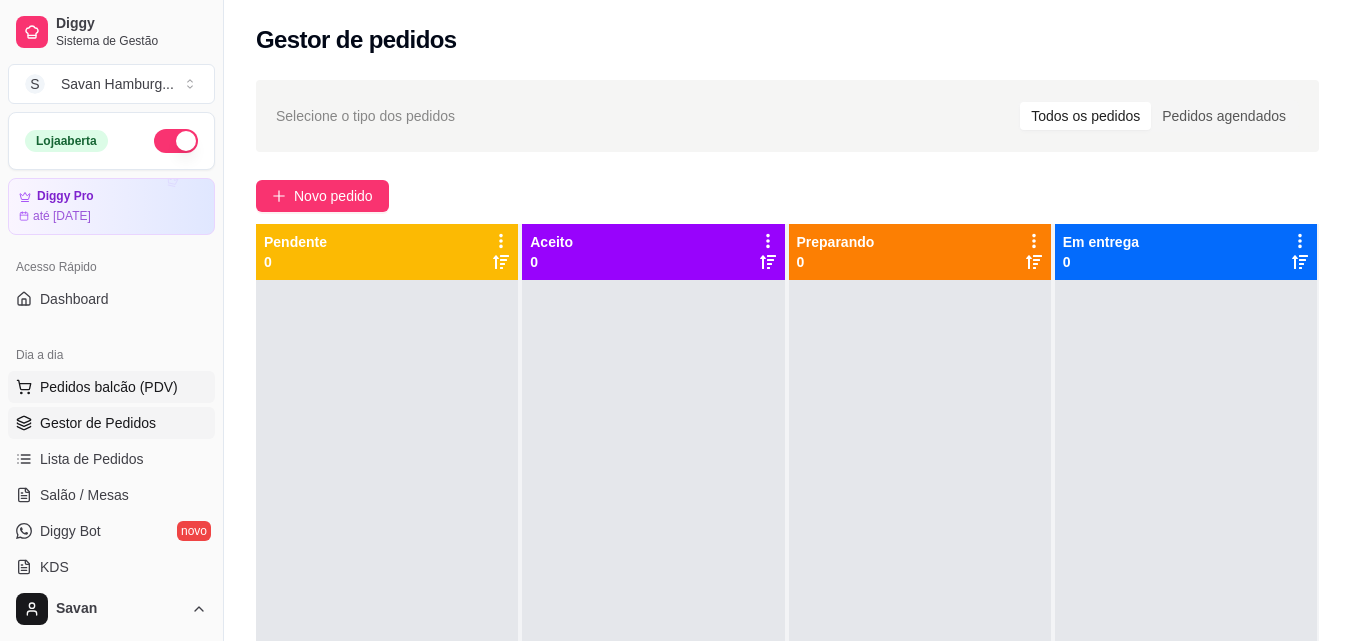 click on "Pedidos balcão (PDV)" at bounding box center [109, 387] 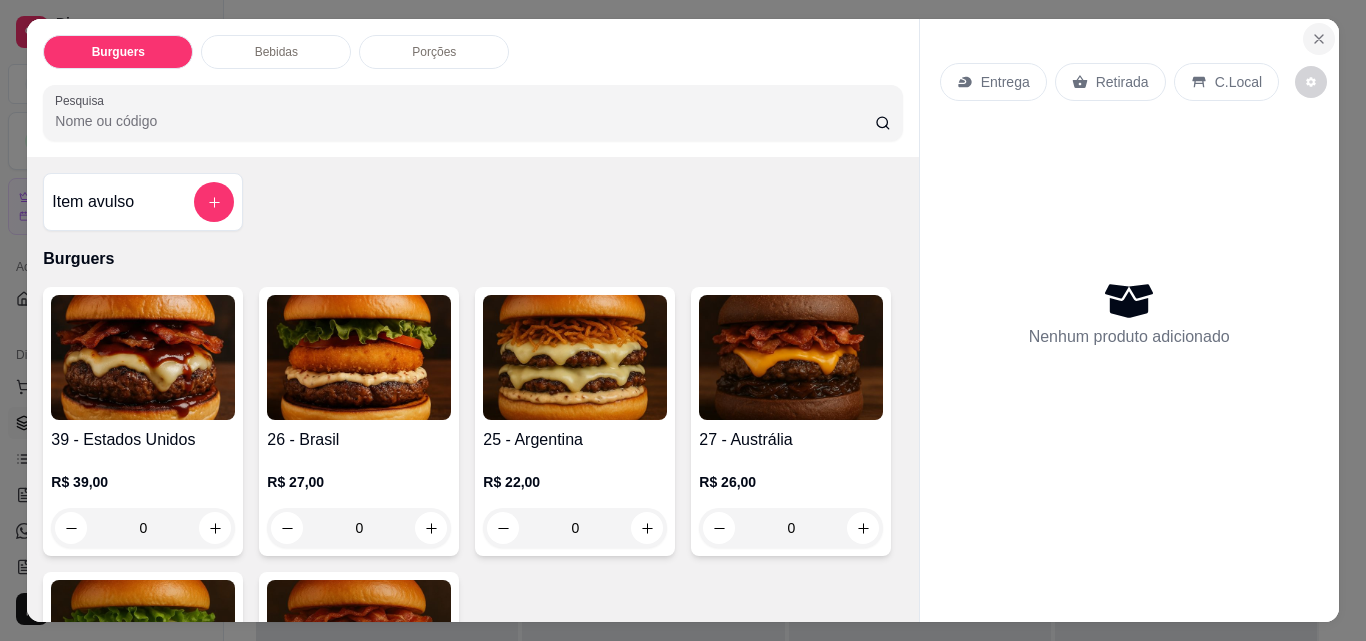 click 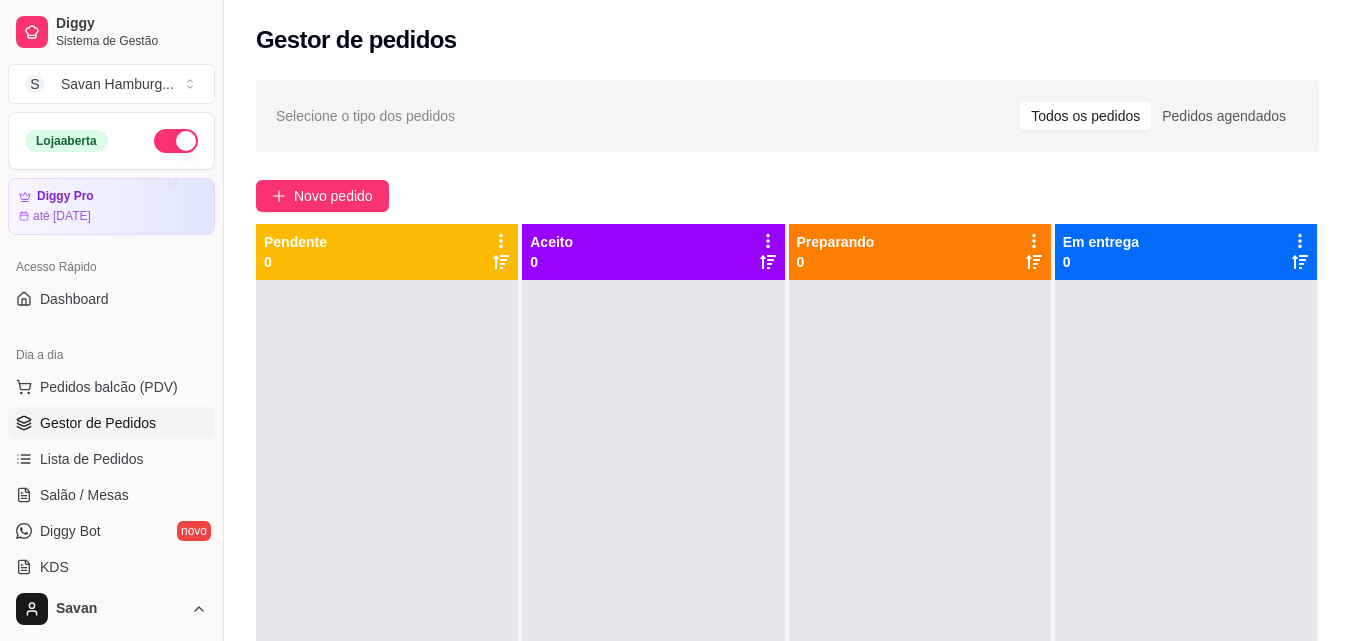 click on "Selecione o tipo dos pedidos Todos os pedidos Pedidos agendados Novo pedido Pendente 0 Aceito 0 Preparando 0 Em entrega 0" at bounding box center [787, 478] 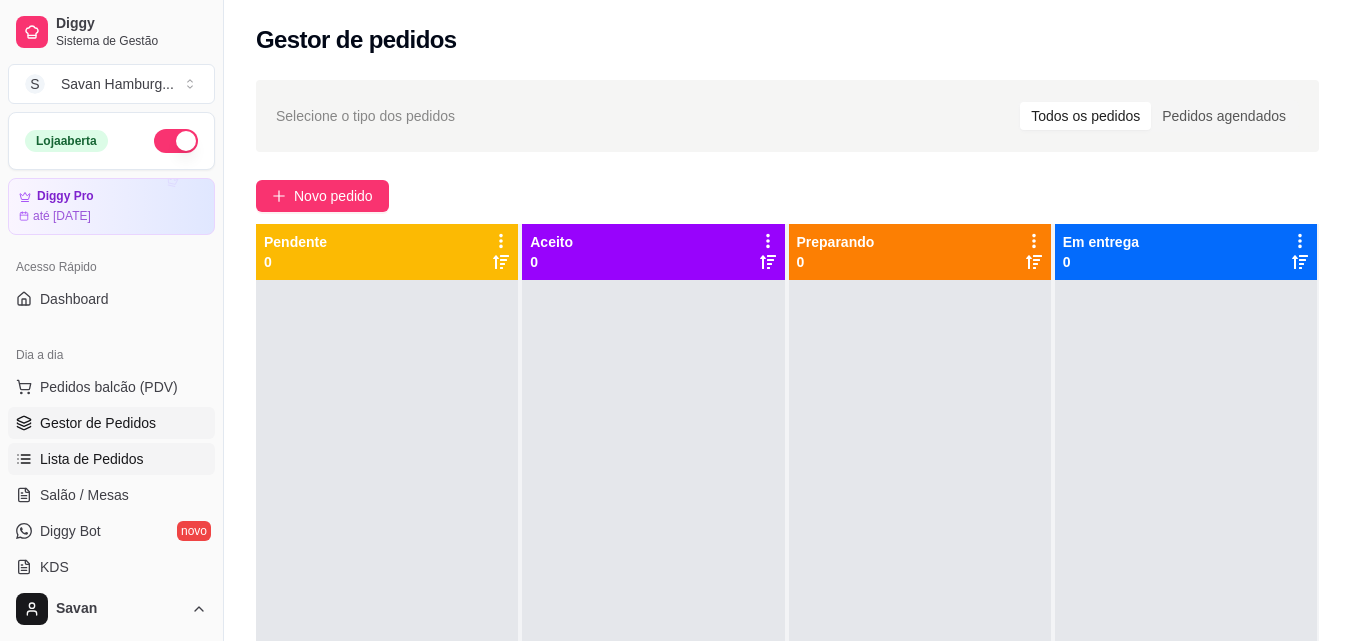 click on "Lista de Pedidos" at bounding box center (92, 459) 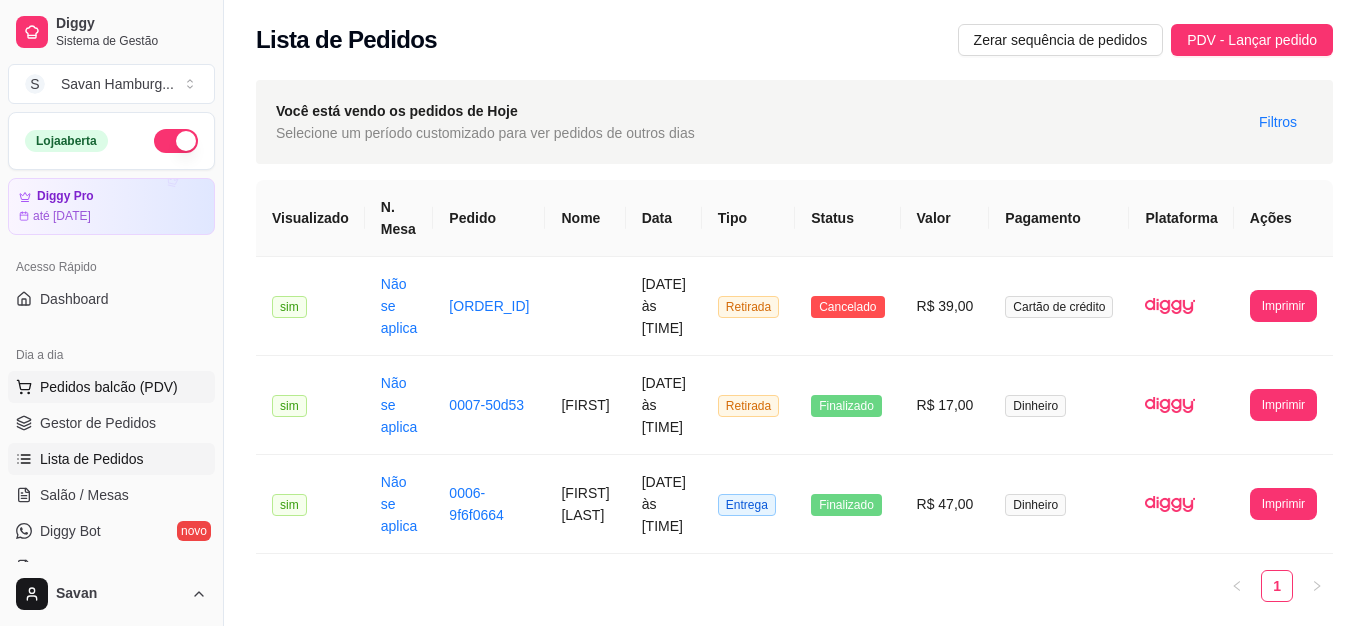 click on "Pedidos balcão (PDV)" at bounding box center (109, 387) 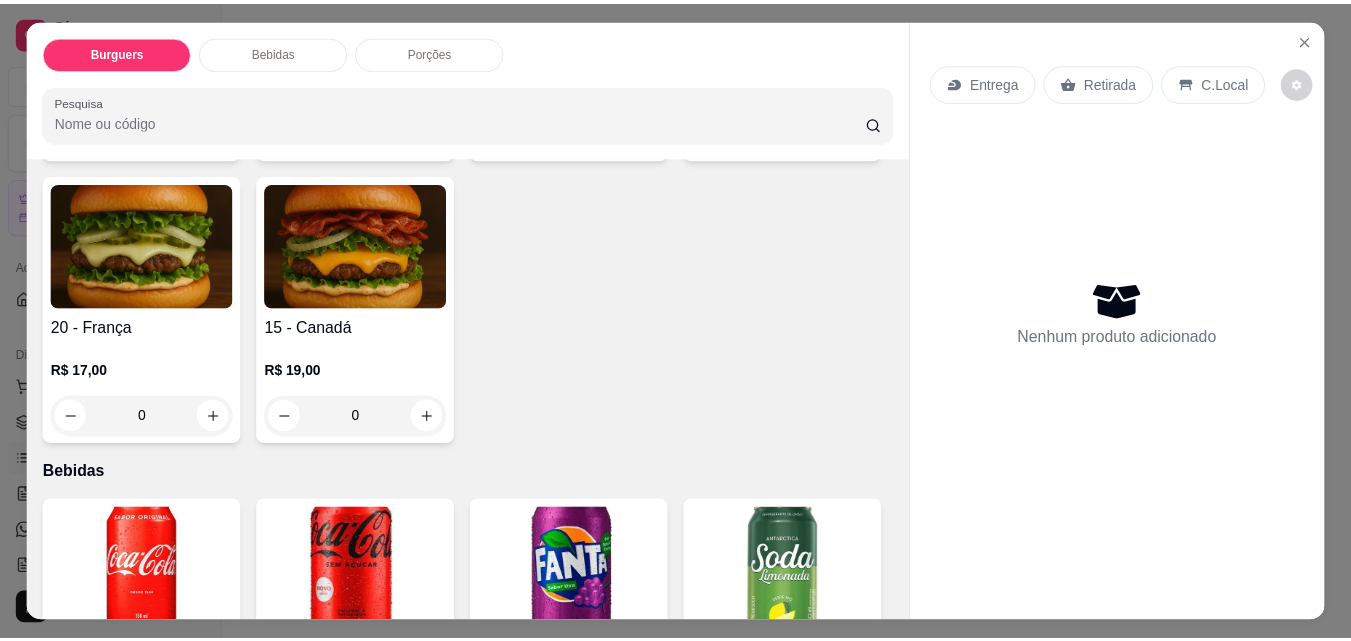 scroll, scrollTop: 389, scrollLeft: 0, axis: vertical 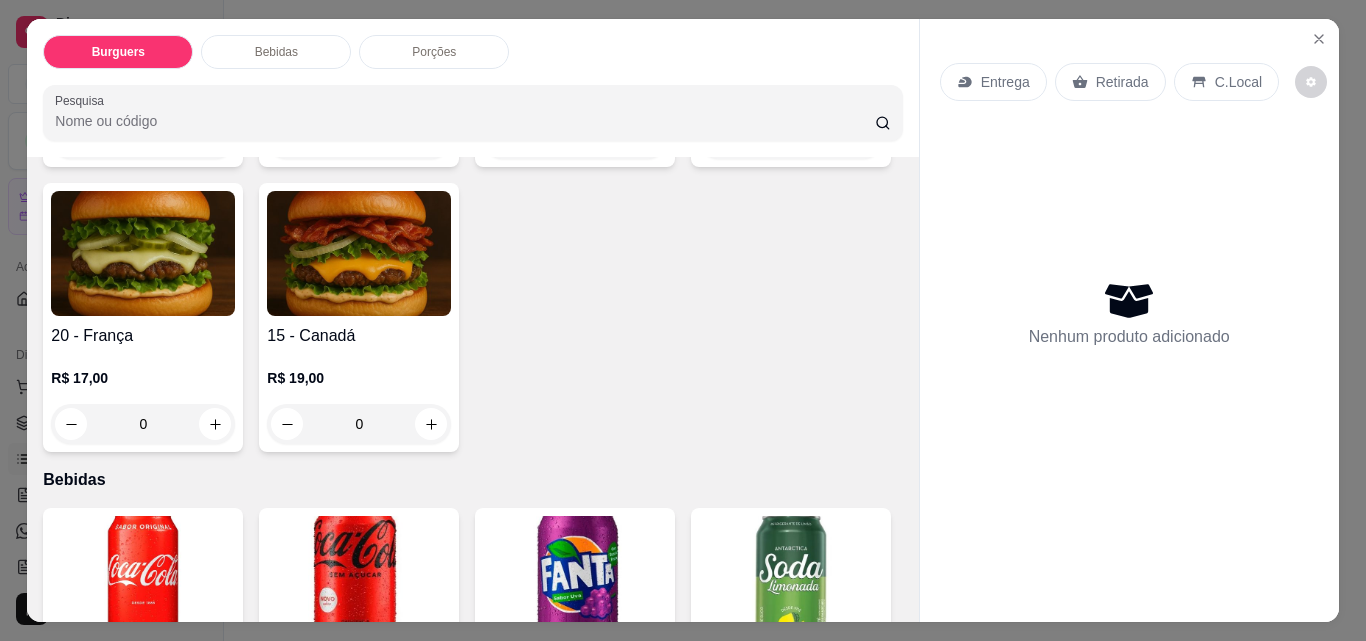 click on "0" at bounding box center [143, 424] 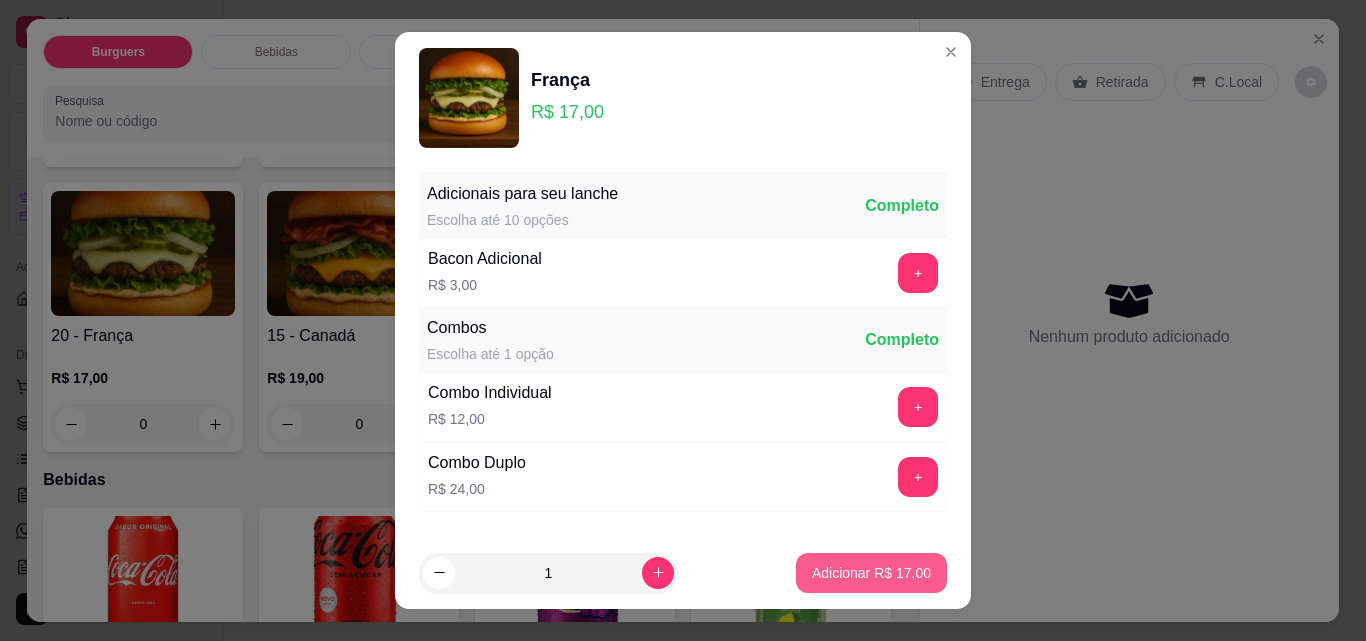 click on "Adicionar   R$ 17,00" at bounding box center [871, 573] 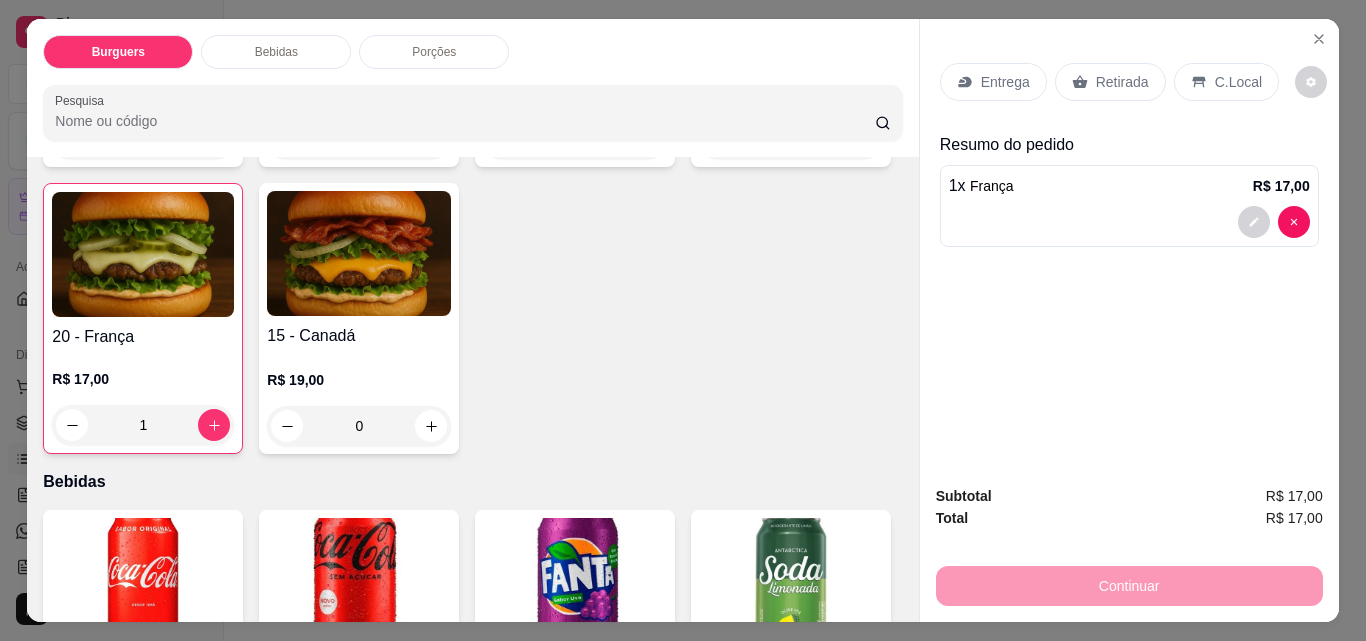 click on "Retirada" at bounding box center [1110, 82] 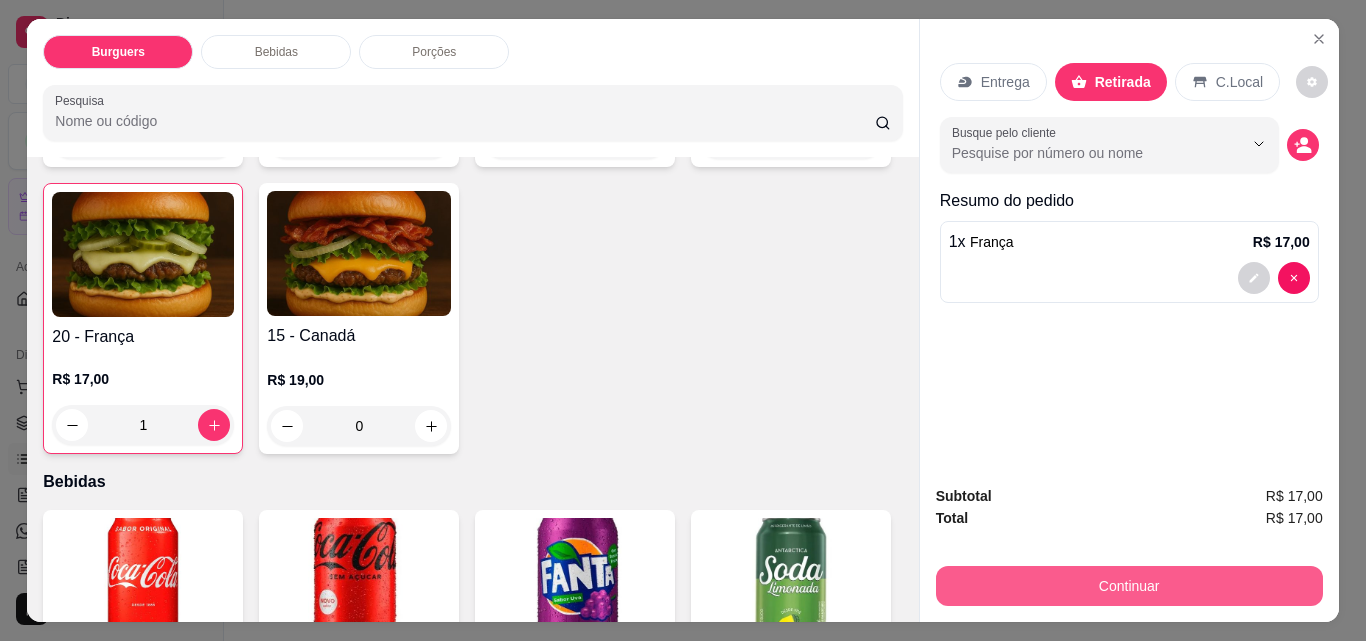 click on "Continuar" at bounding box center (1129, 586) 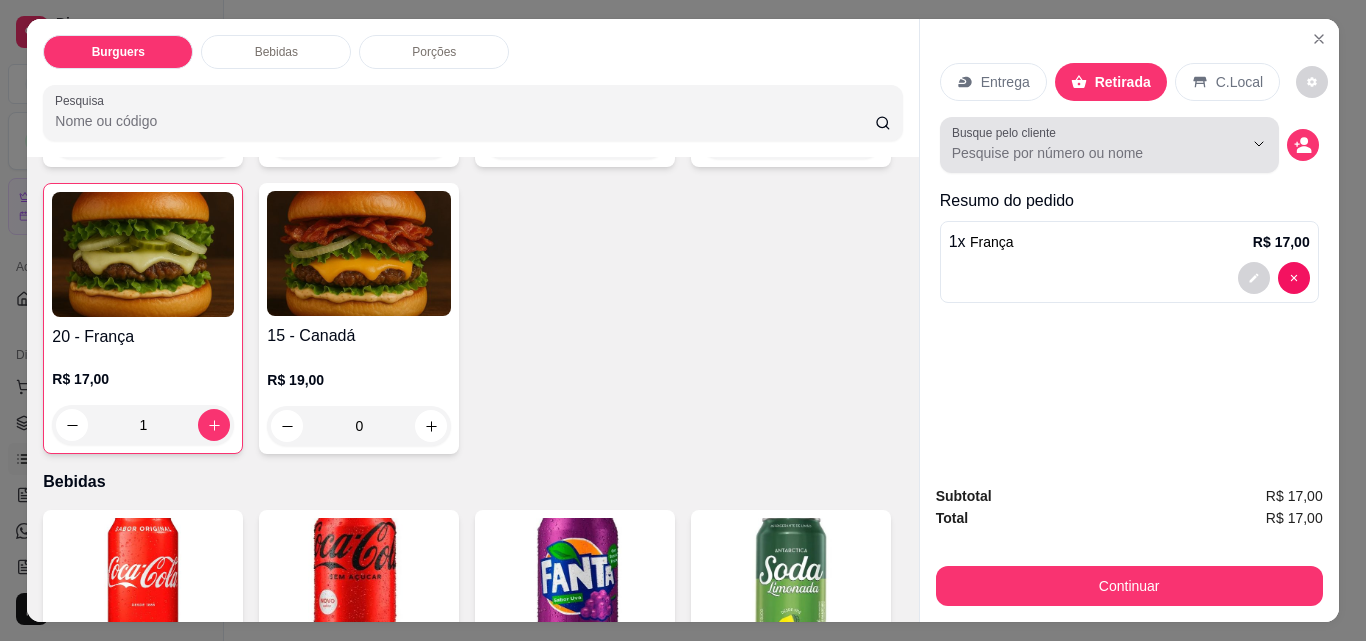click on "Busque pelo cliente" at bounding box center (1109, 145) 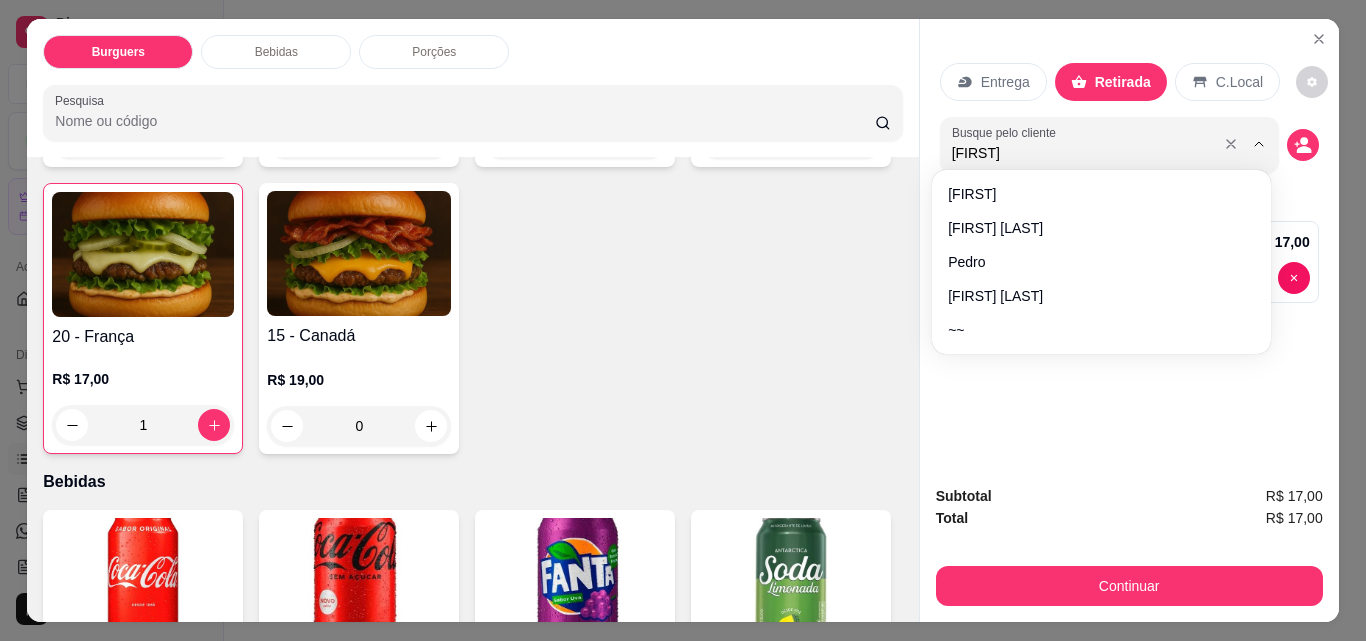 type on "mazé" 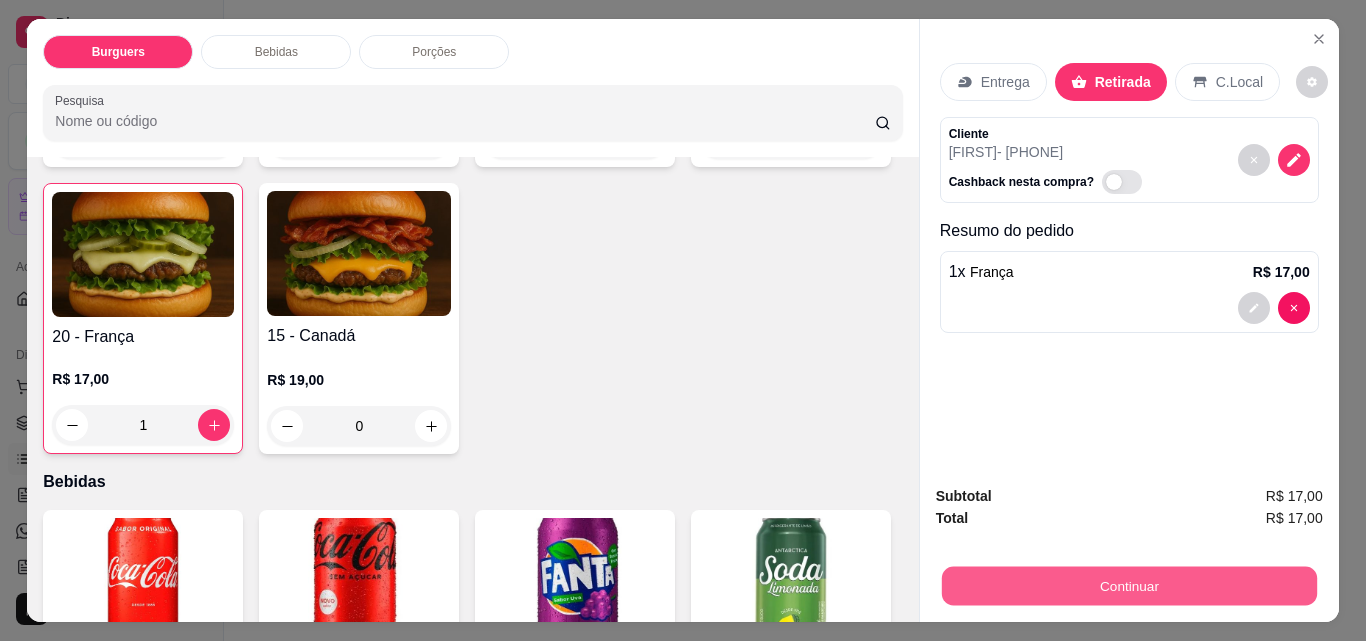click on "Continuar" at bounding box center [1128, 585] 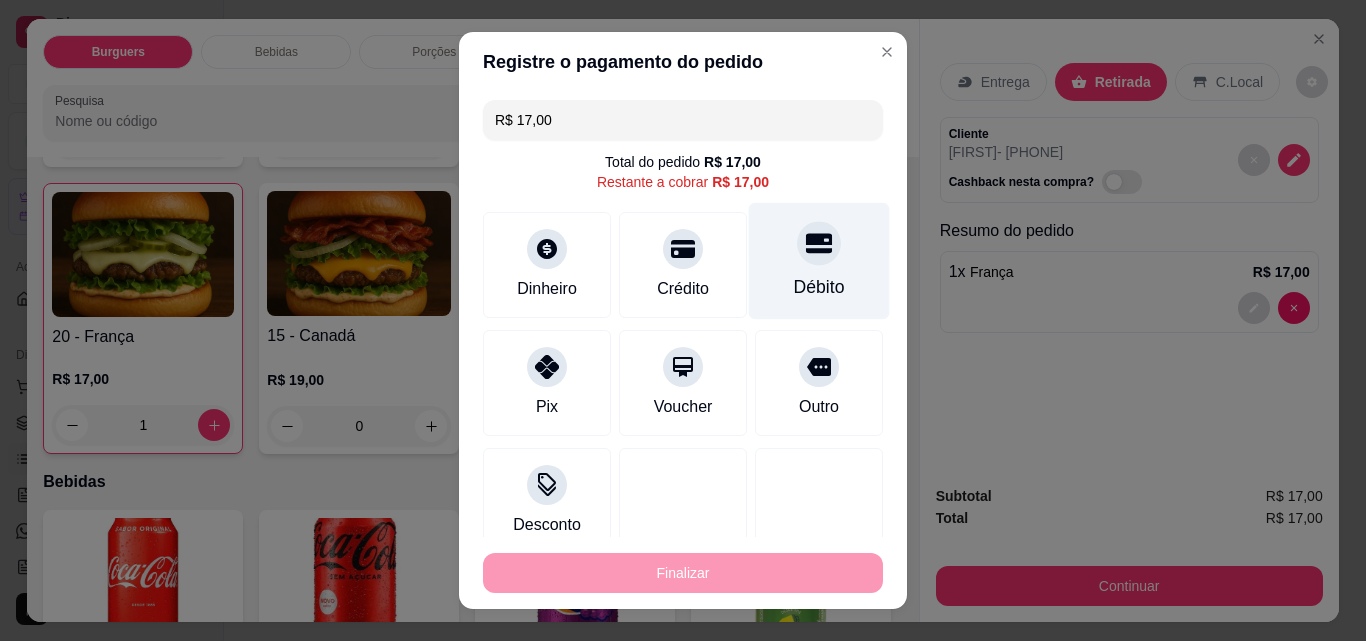 click at bounding box center (819, 243) 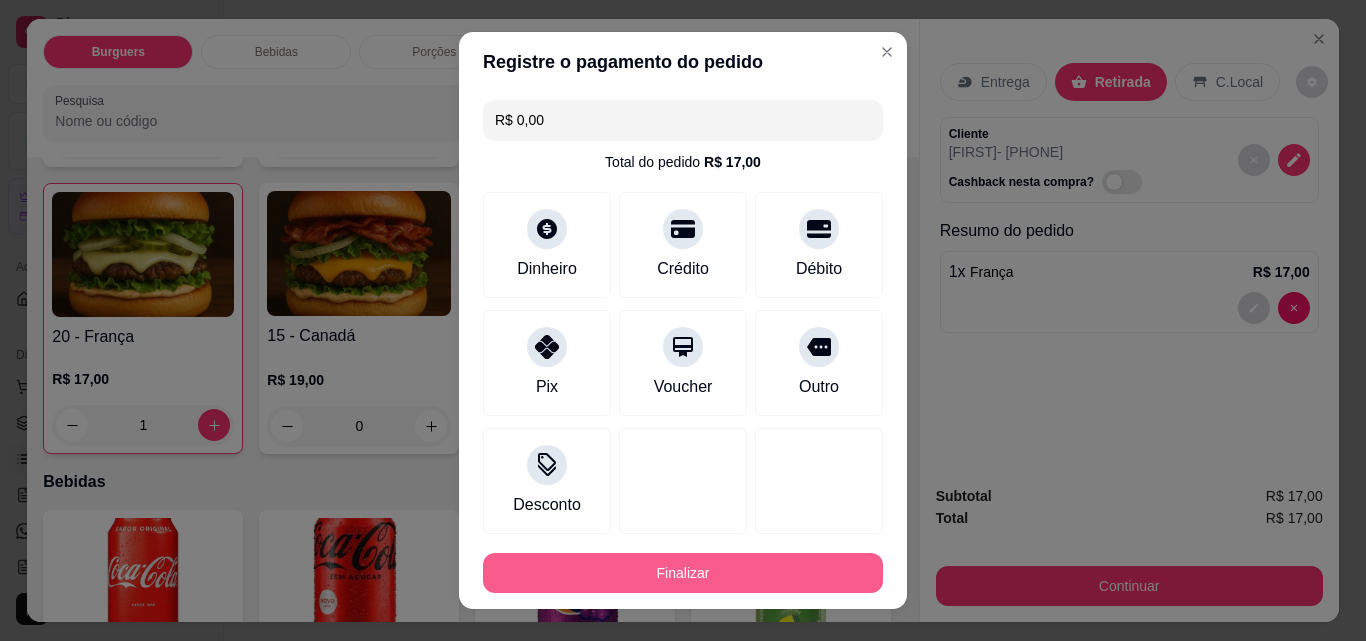 click on "Finalizar" at bounding box center [683, 573] 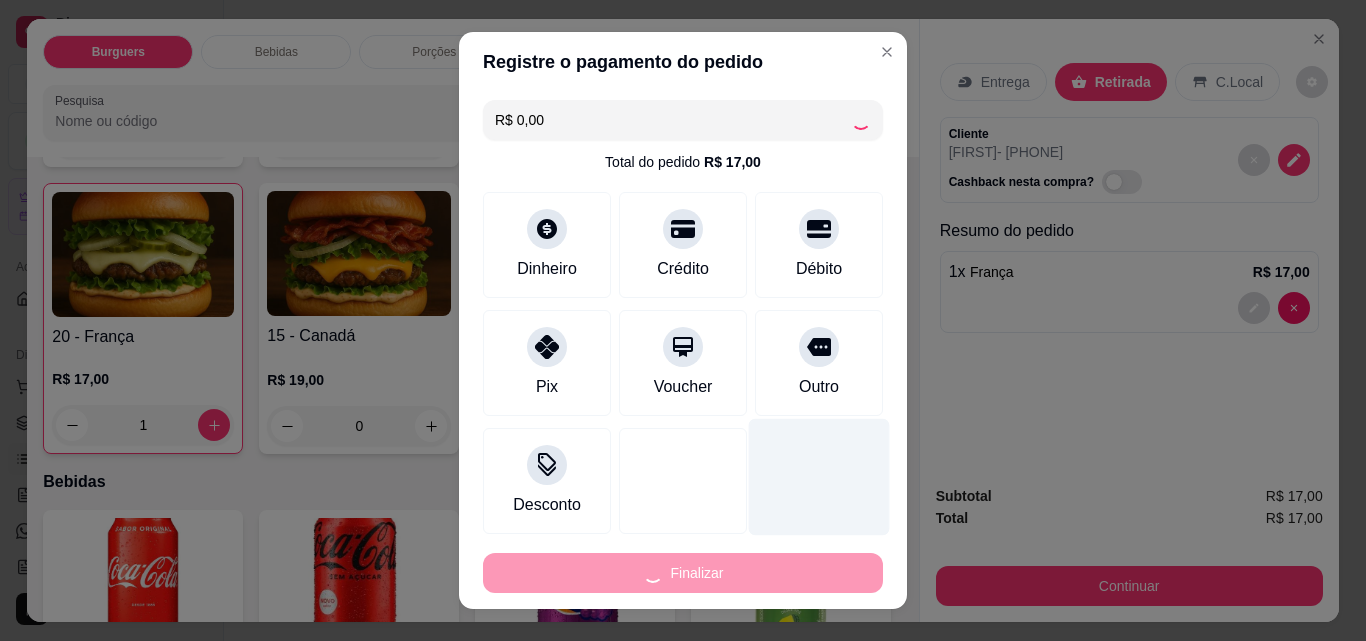 type on "0" 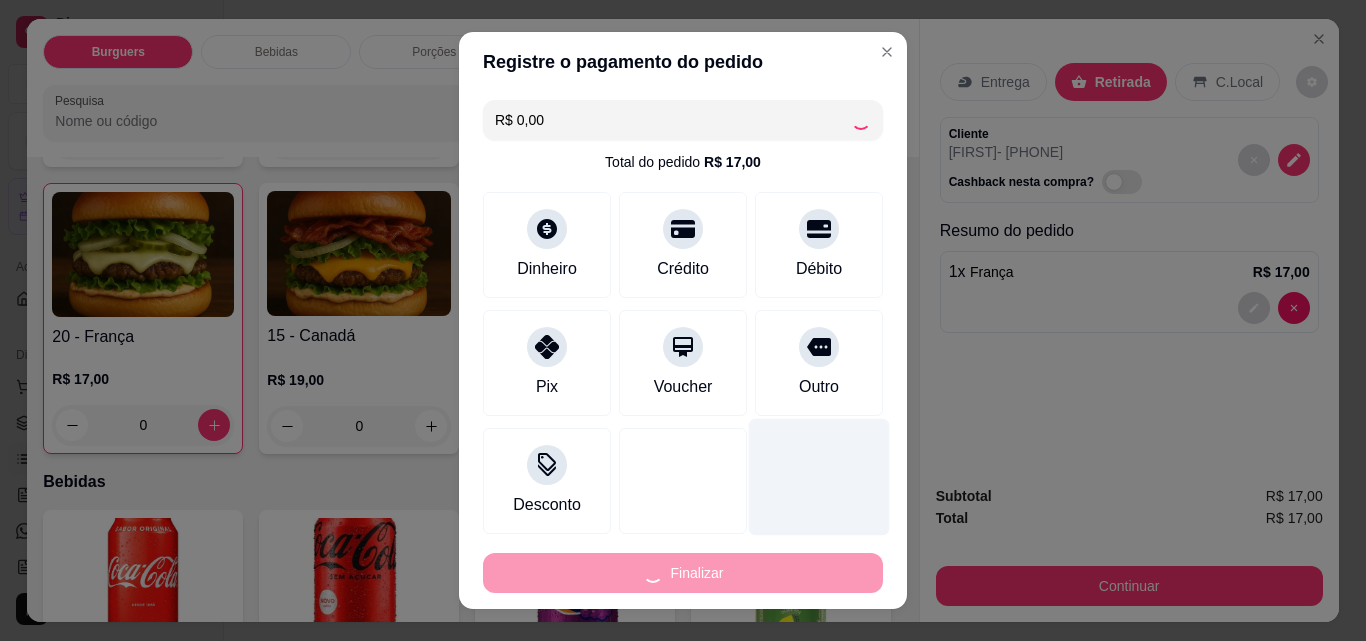 type on "-R$ 17,00" 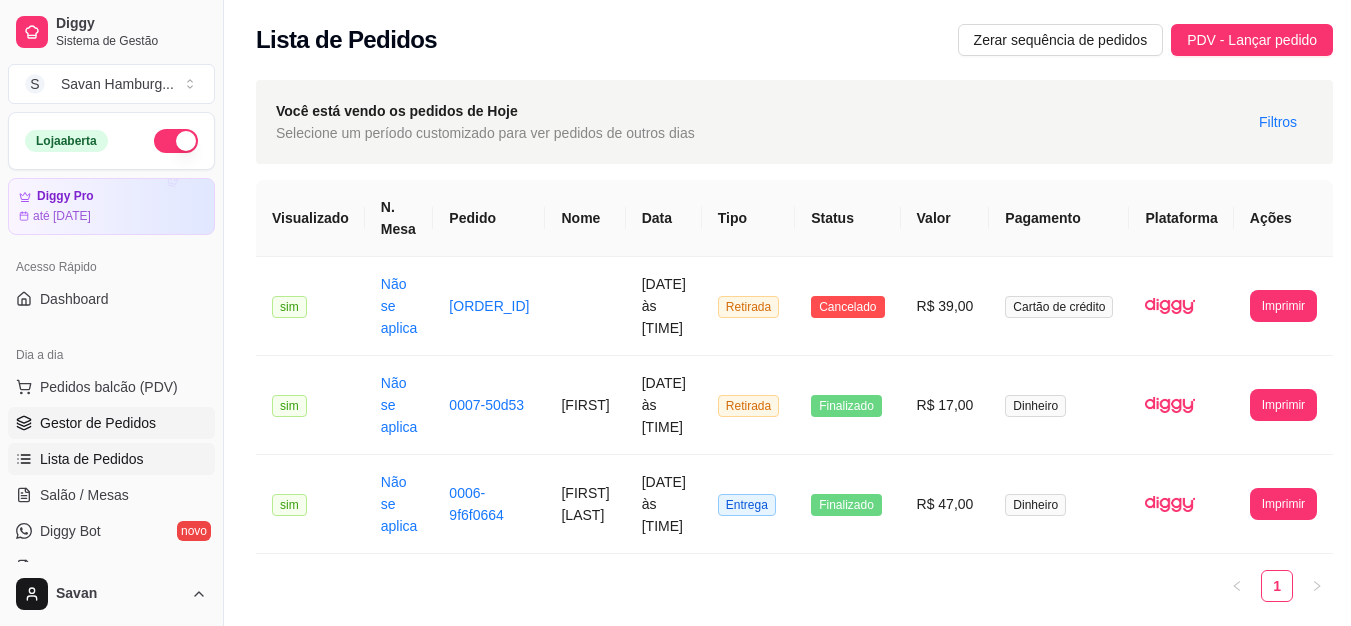 click on "Gestor de Pedidos" at bounding box center [111, 423] 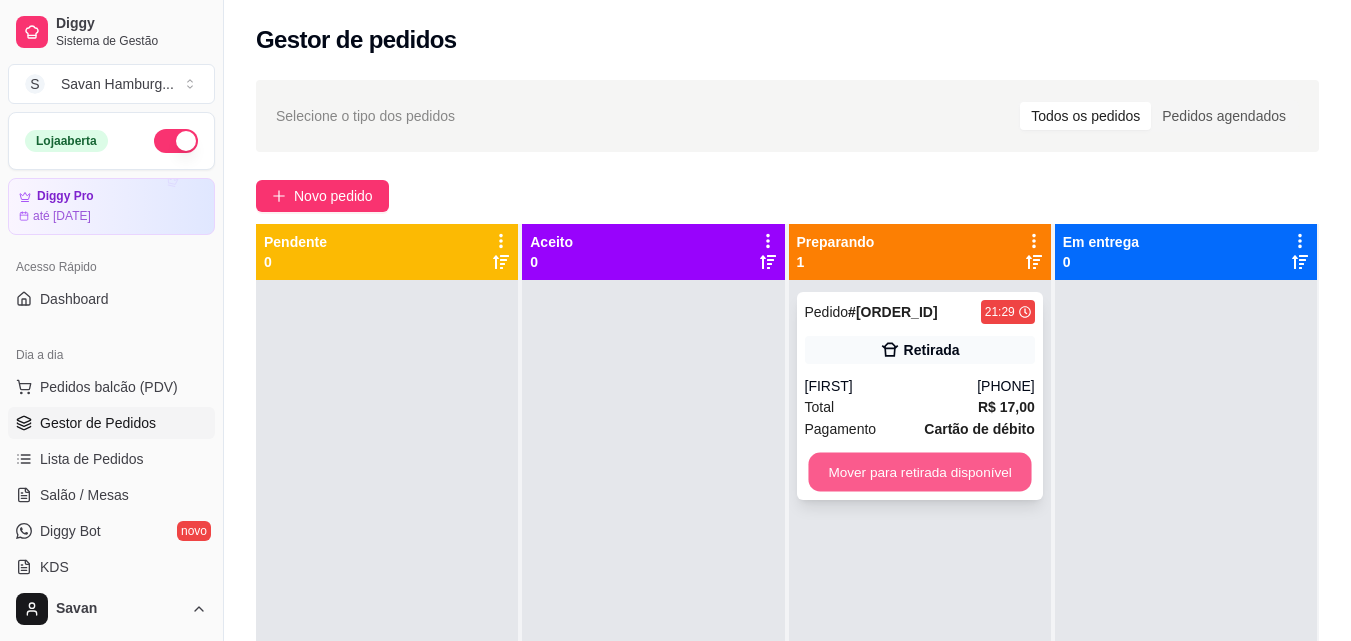 click on "Mover para retirada disponível" at bounding box center [919, 472] 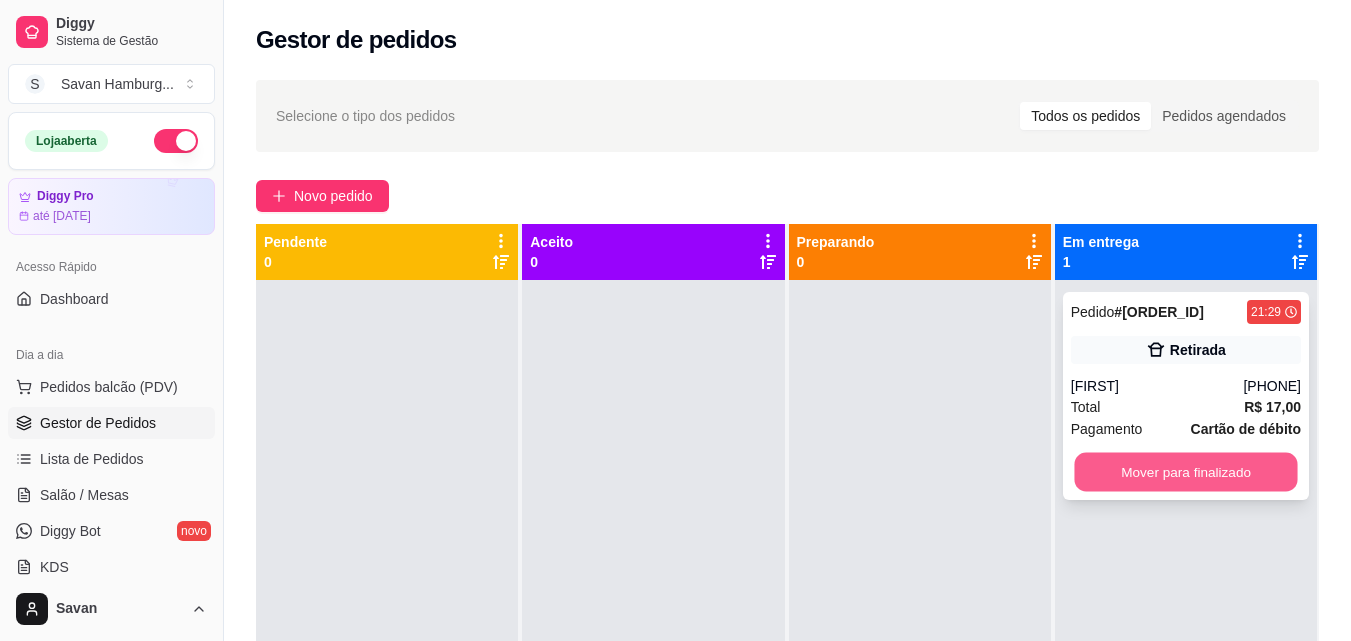click on "Mover para finalizado" at bounding box center (1185, 472) 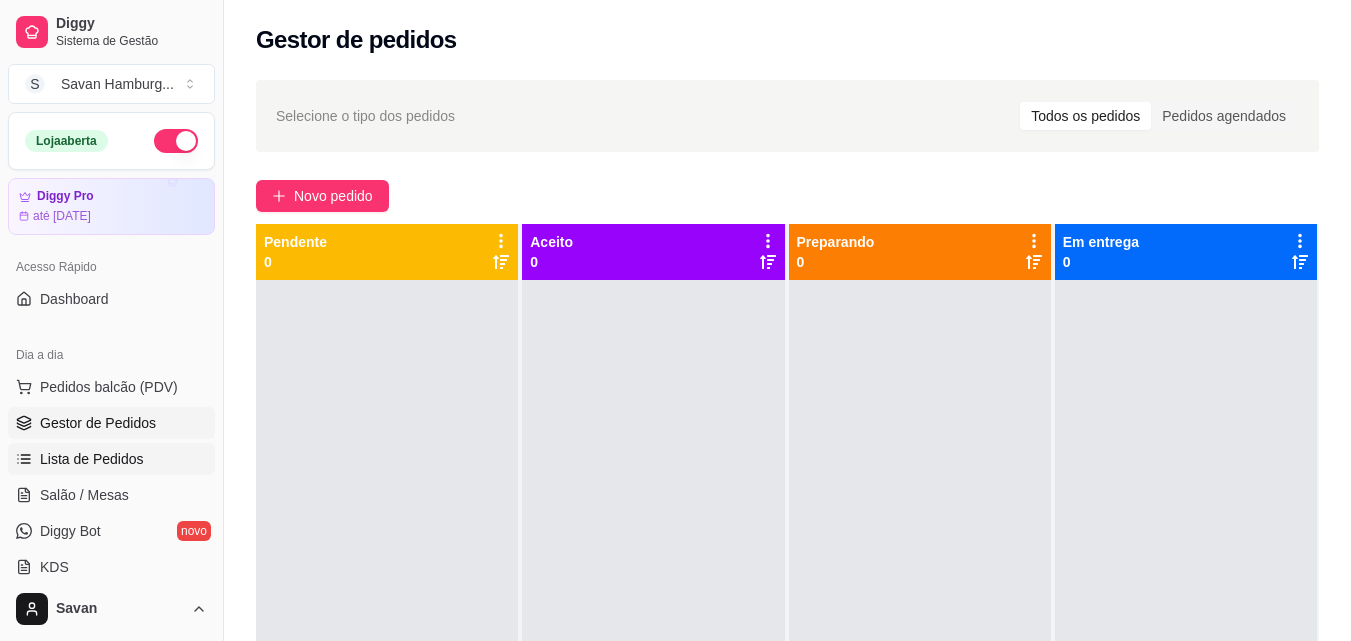 click on "Lista de Pedidos" at bounding box center [92, 459] 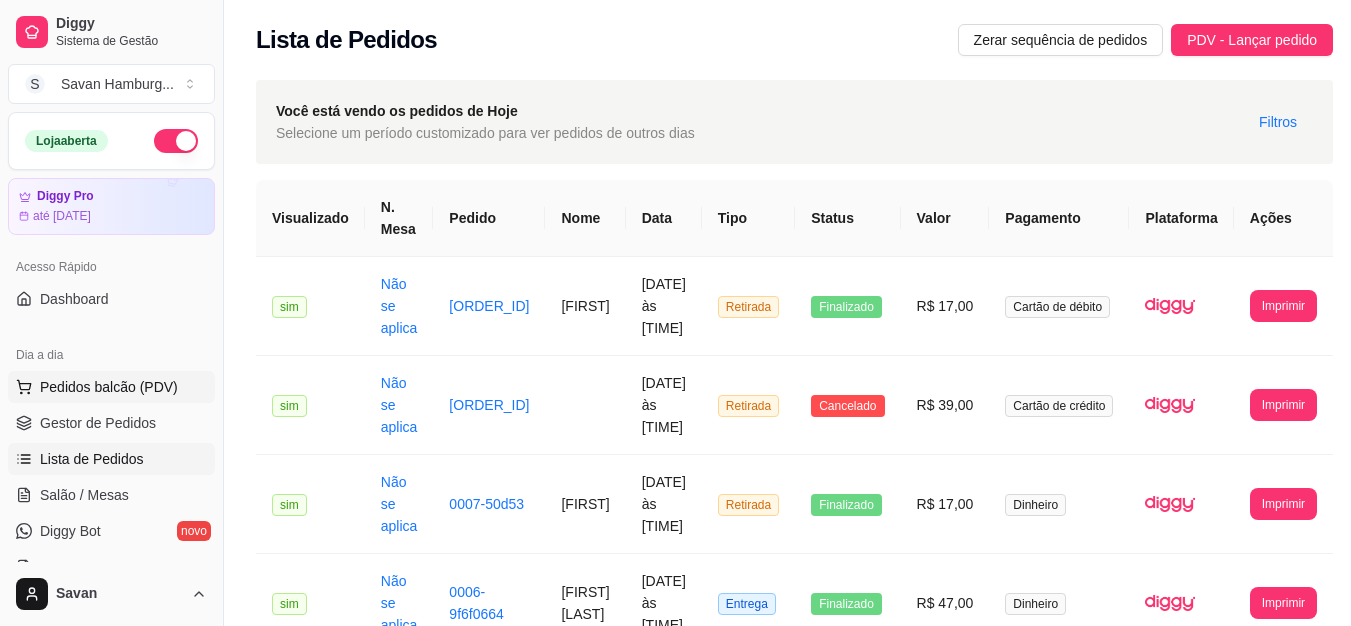 click on "Pedidos balcão (PDV)" at bounding box center [109, 387] 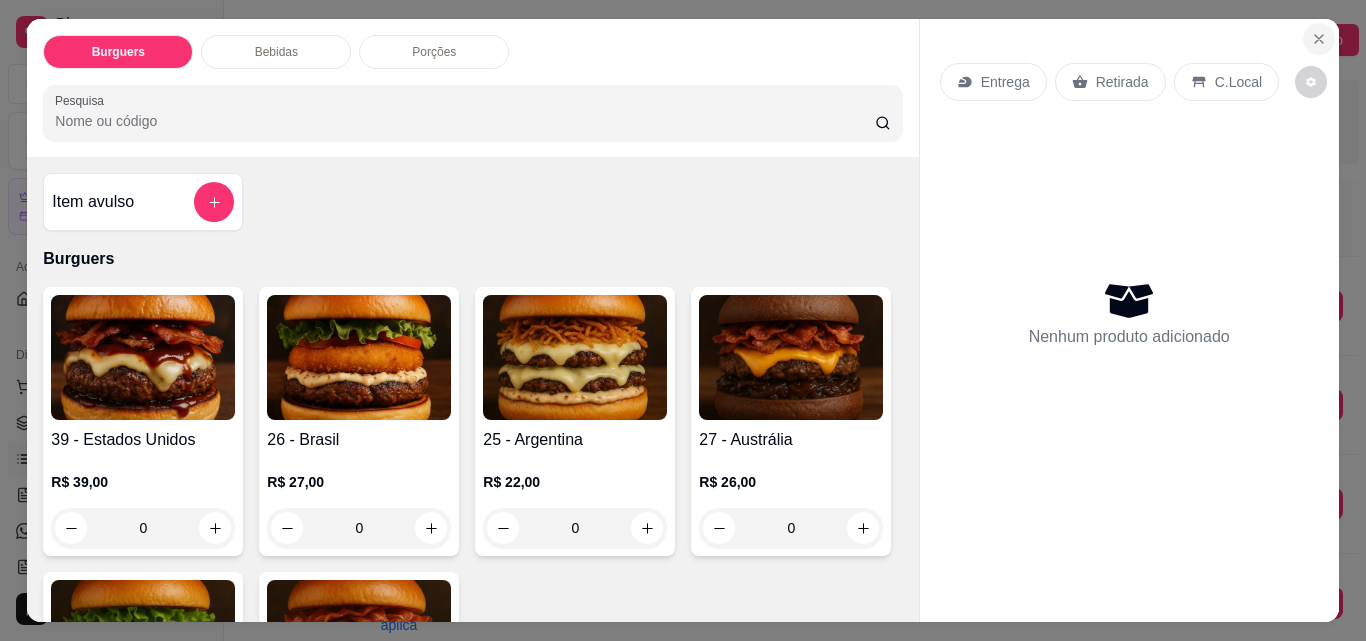 click 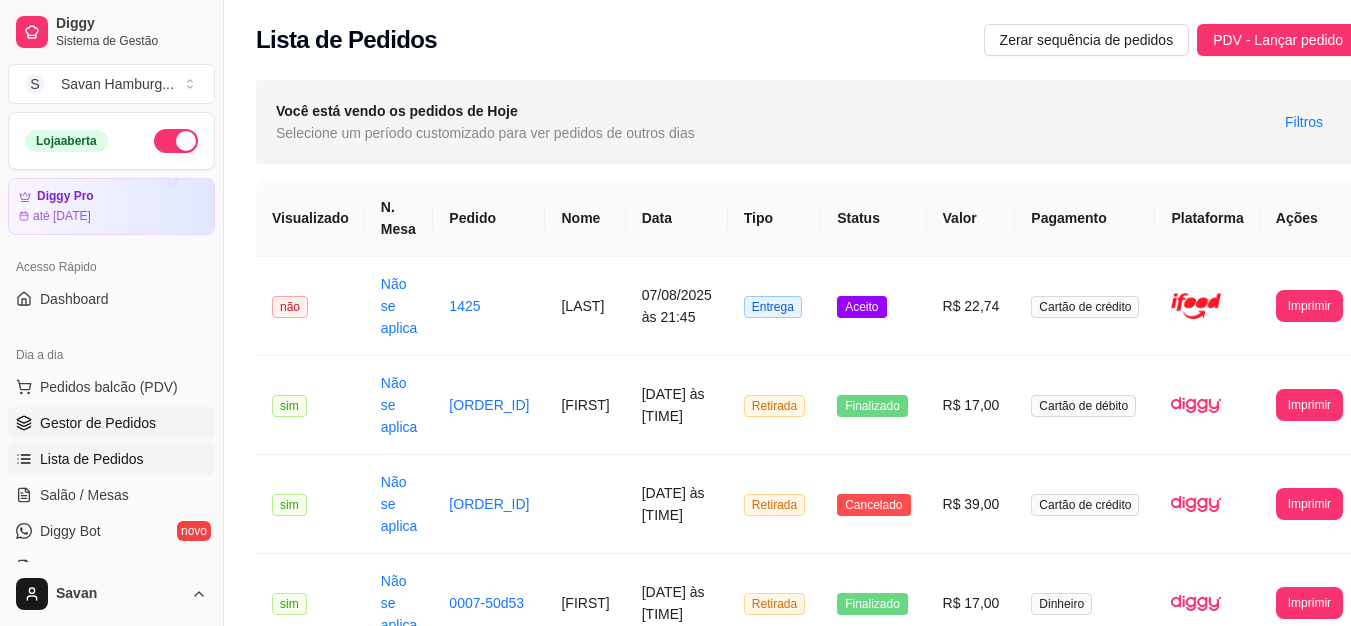 click on "Gestor de Pedidos" at bounding box center [98, 423] 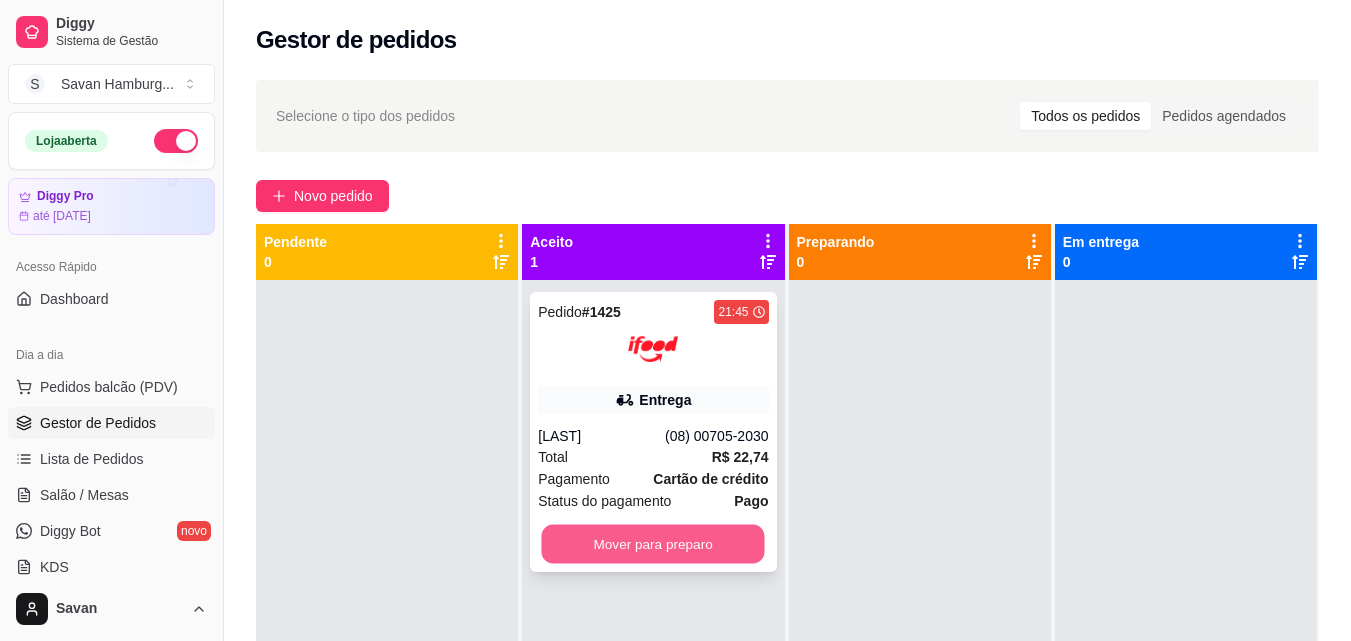 click on "Mover para preparo" at bounding box center [653, 544] 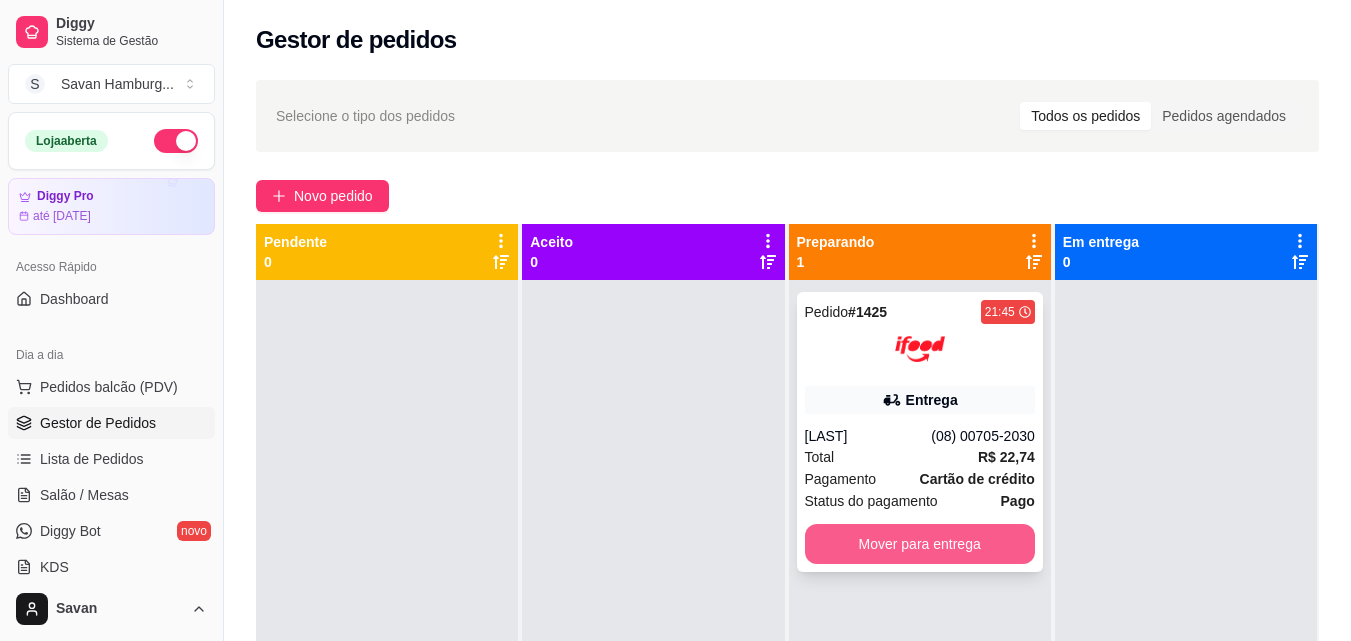 click on "Mover para entrega" at bounding box center (920, 544) 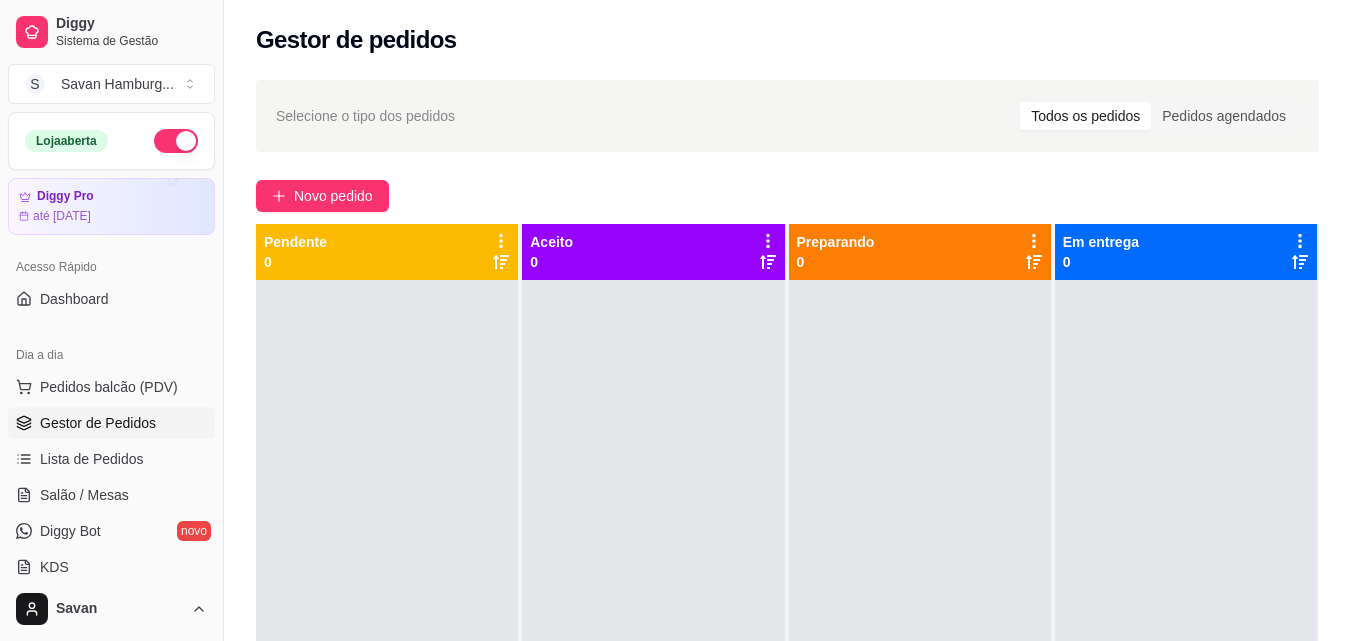 click at bounding box center [920, 600] 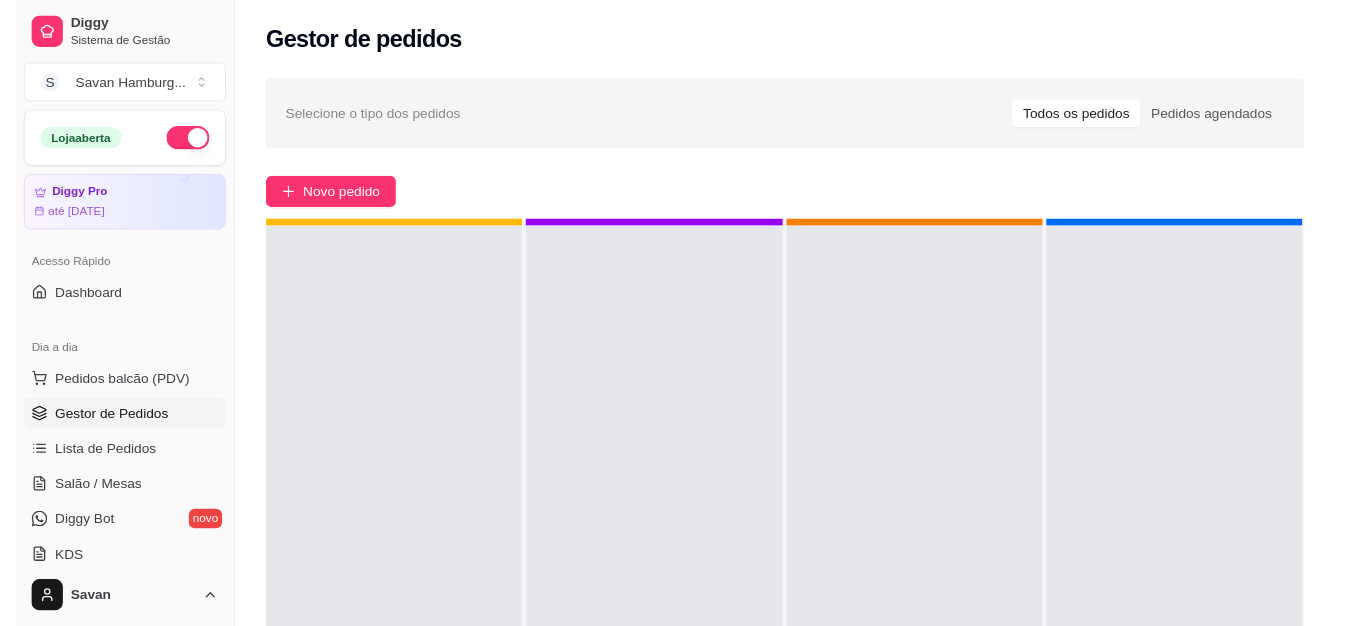 scroll, scrollTop: 56, scrollLeft: 0, axis: vertical 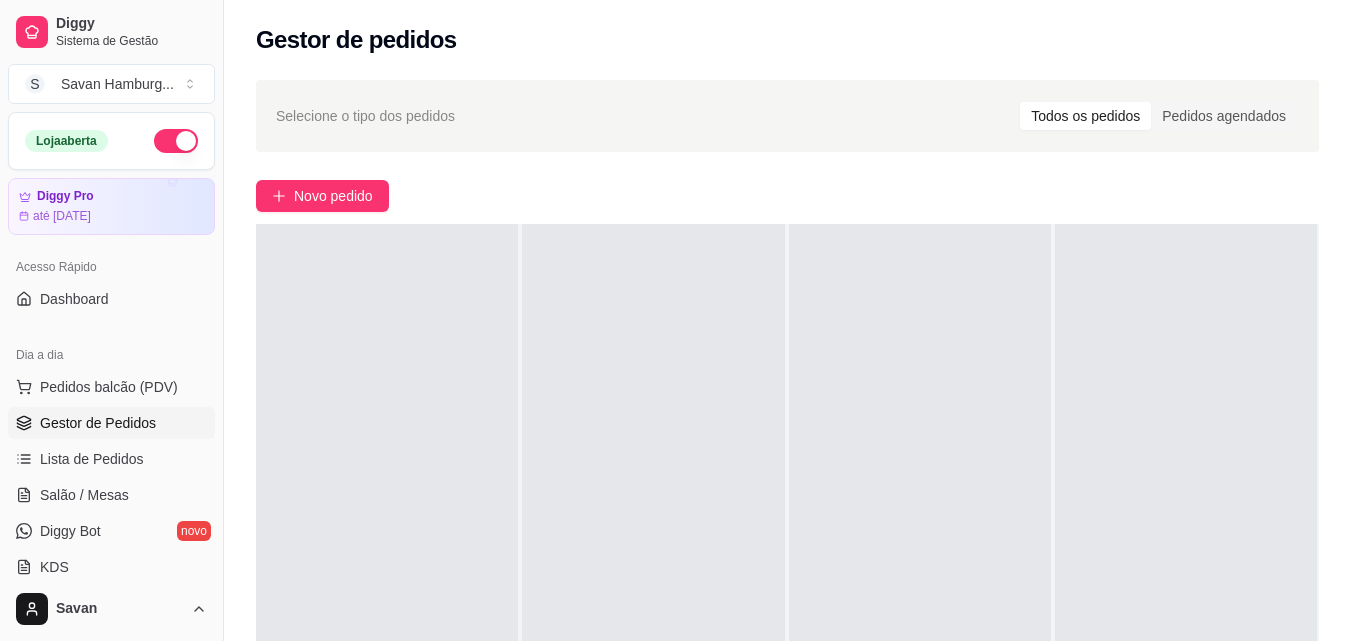 click at bounding box center (920, 544) 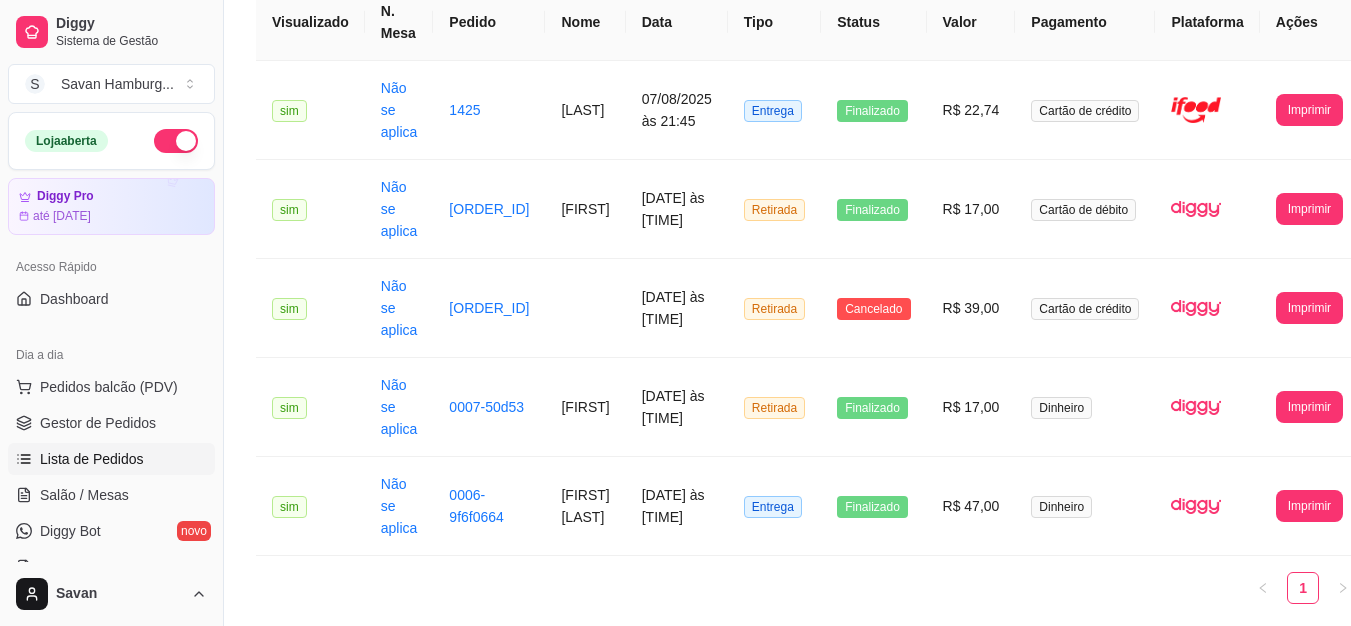 scroll, scrollTop: 190, scrollLeft: 0, axis: vertical 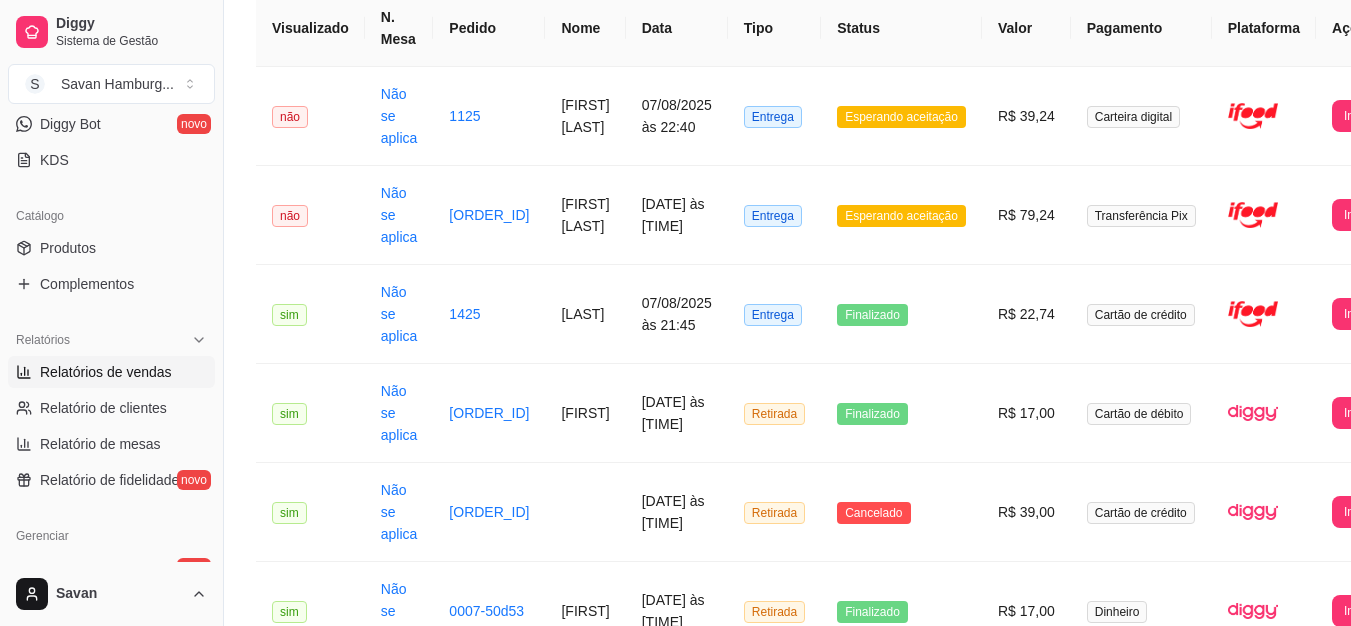 click on "Relatórios de vendas" at bounding box center (106, 372) 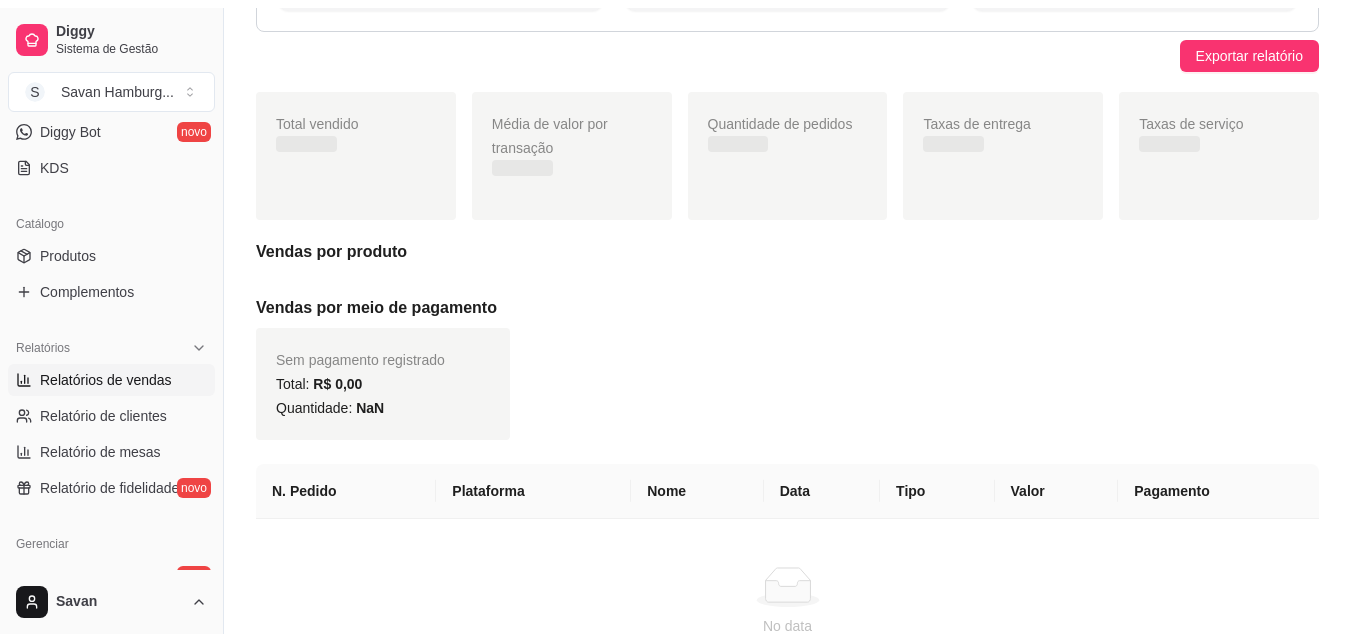 scroll, scrollTop: 0, scrollLeft: 0, axis: both 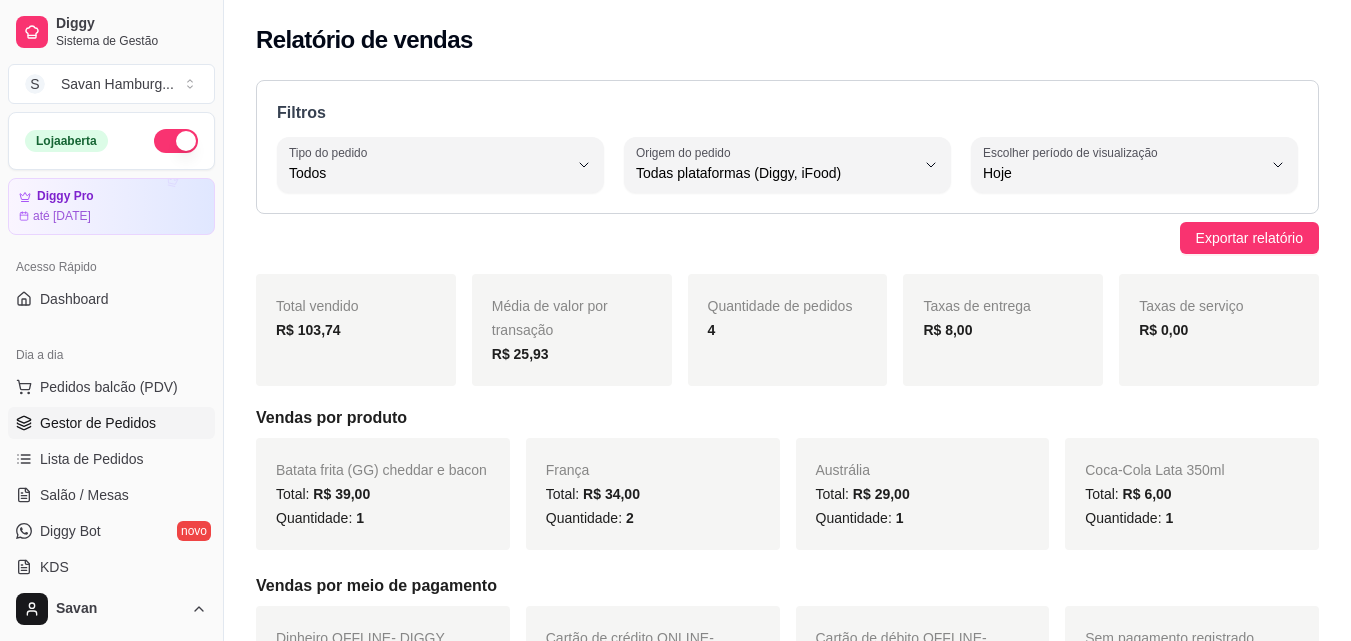 click on "Gestor de Pedidos" at bounding box center [98, 423] 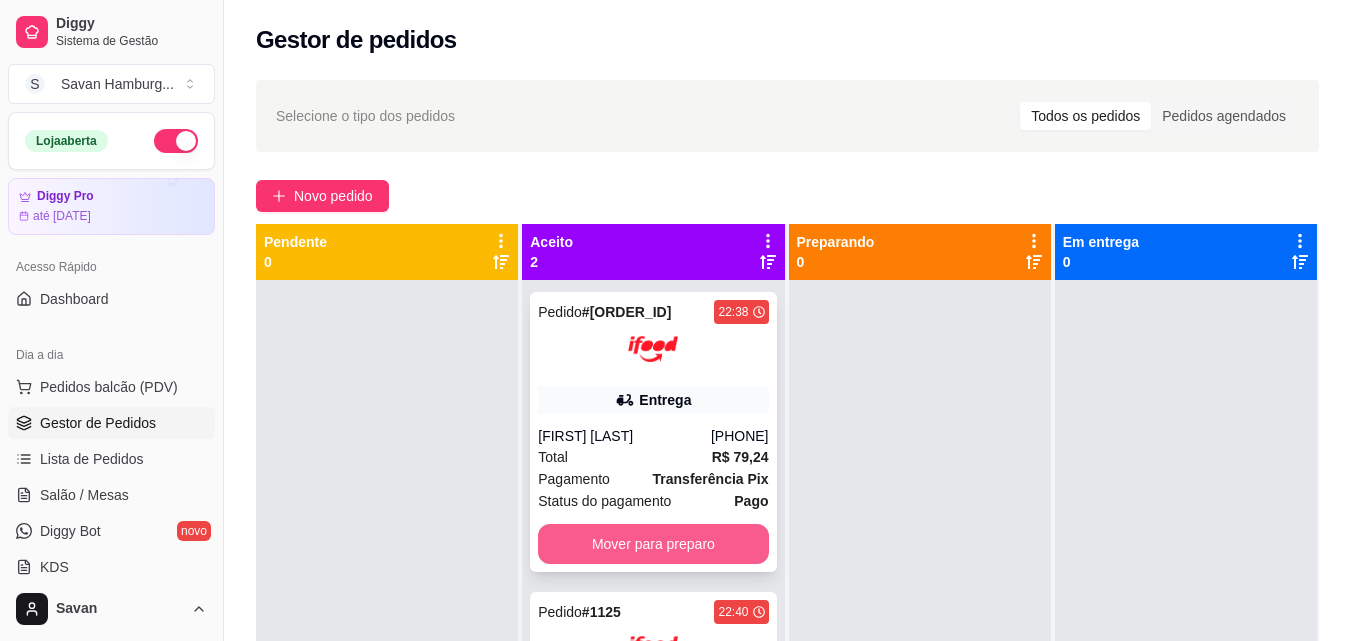 click on "Mover para preparo" at bounding box center (653, 544) 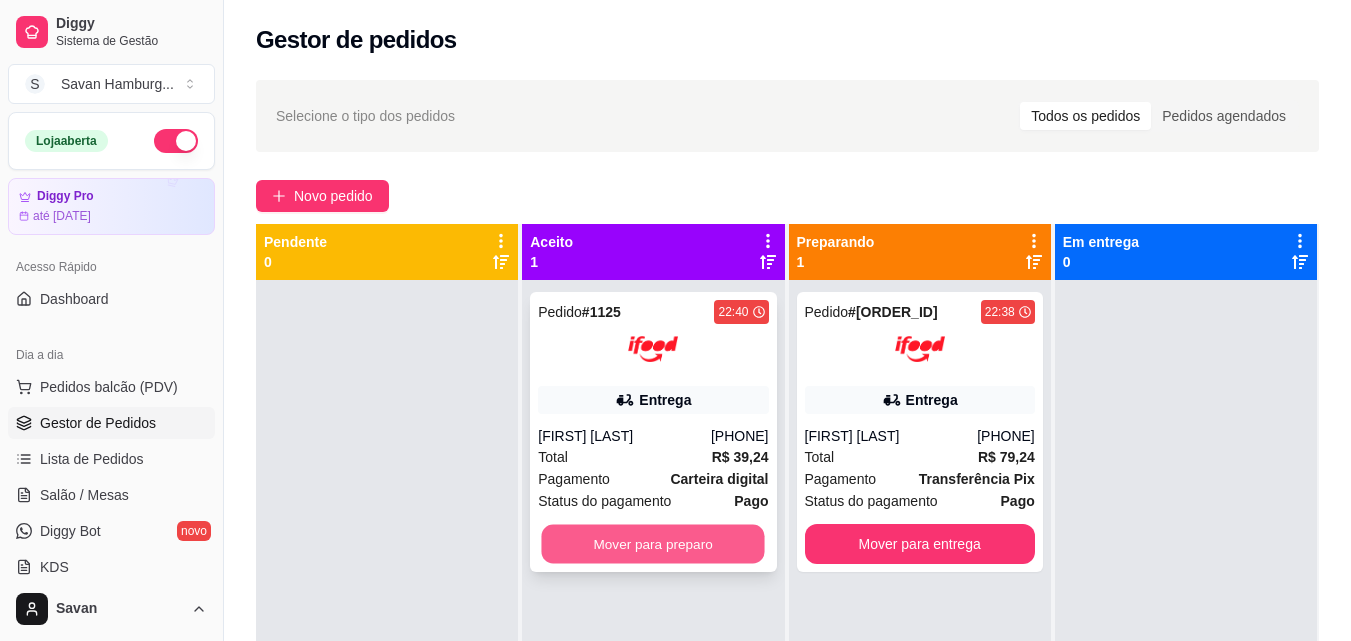 click on "Mover para preparo" at bounding box center (653, 544) 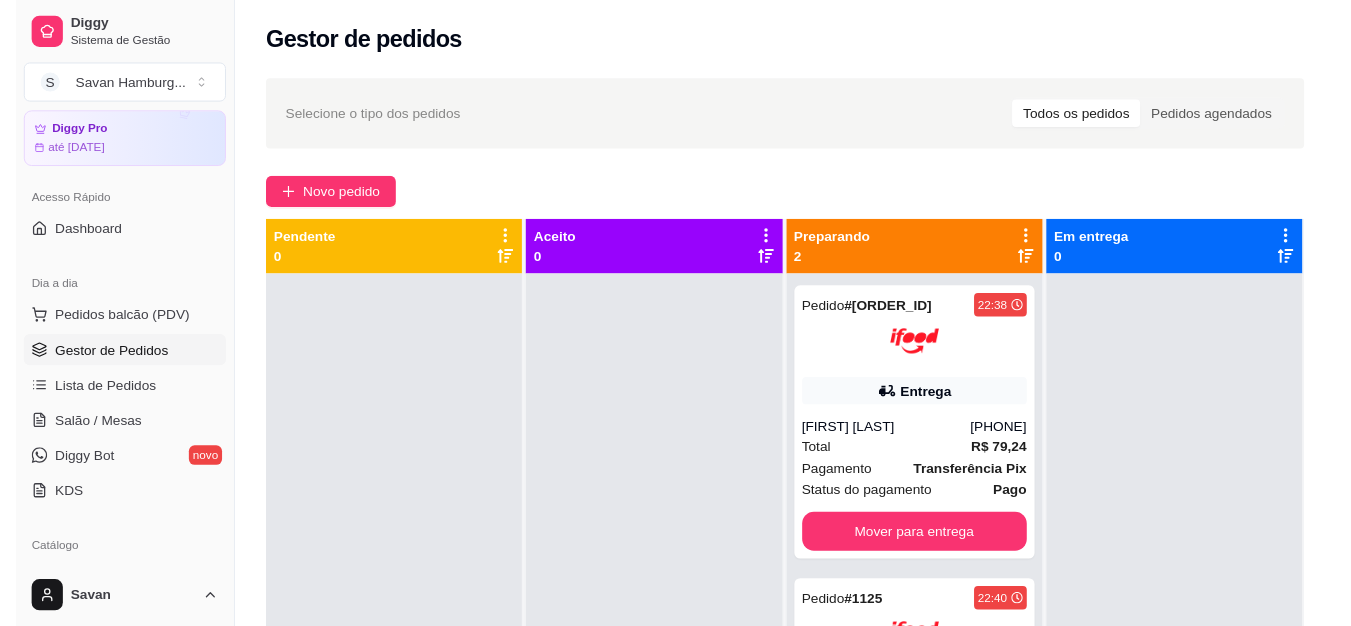 scroll, scrollTop: 83, scrollLeft: 0, axis: vertical 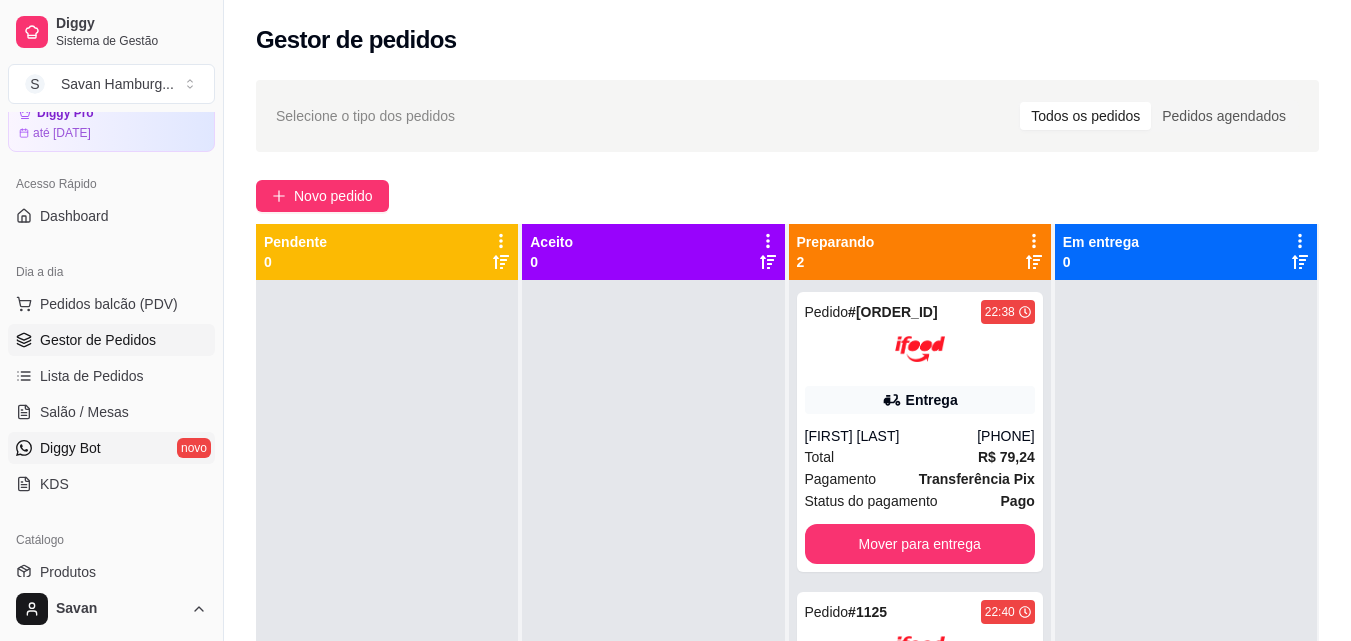 click on "Diggy Bot" at bounding box center [70, 448] 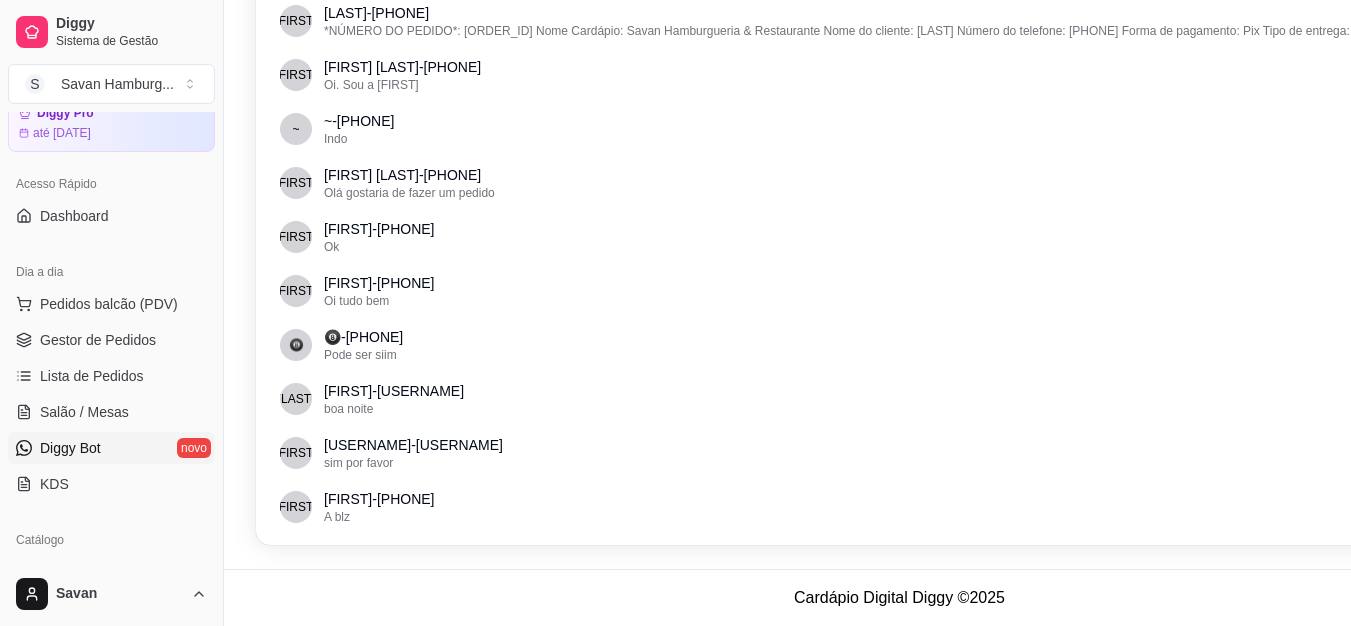 scroll, scrollTop: 0, scrollLeft: 0, axis: both 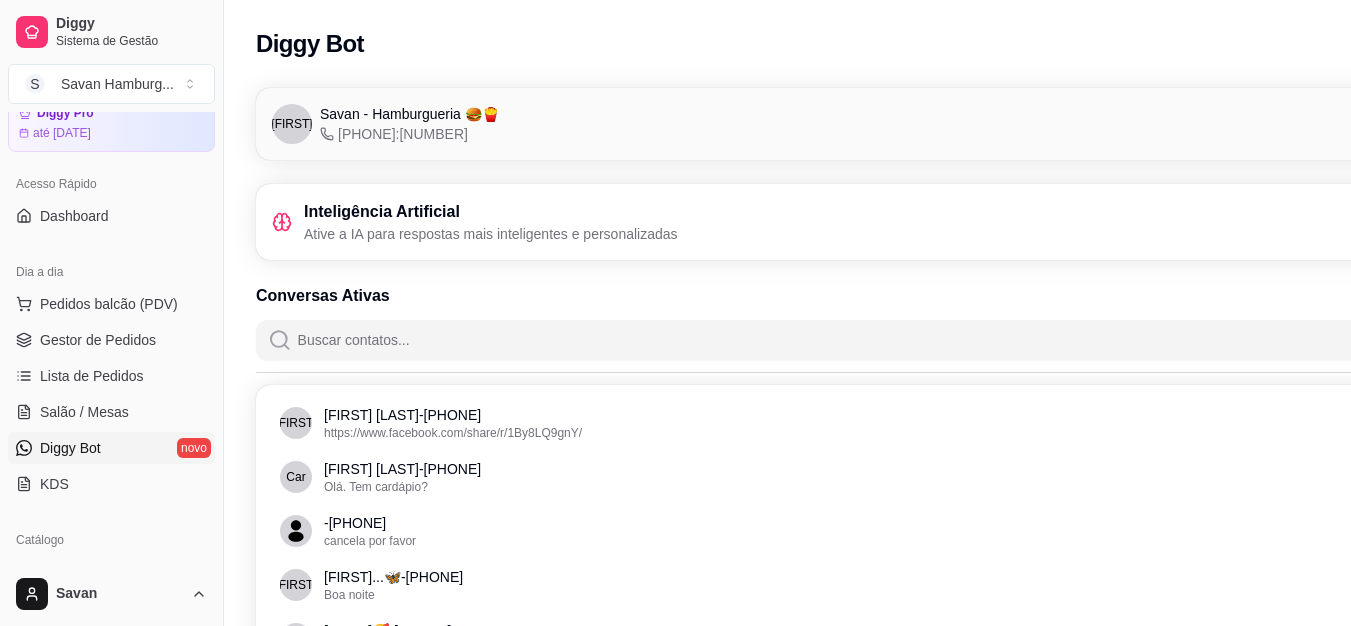 click on "Ative a IA para respostas mais inteligentes e personalizadas" at bounding box center [491, 234] 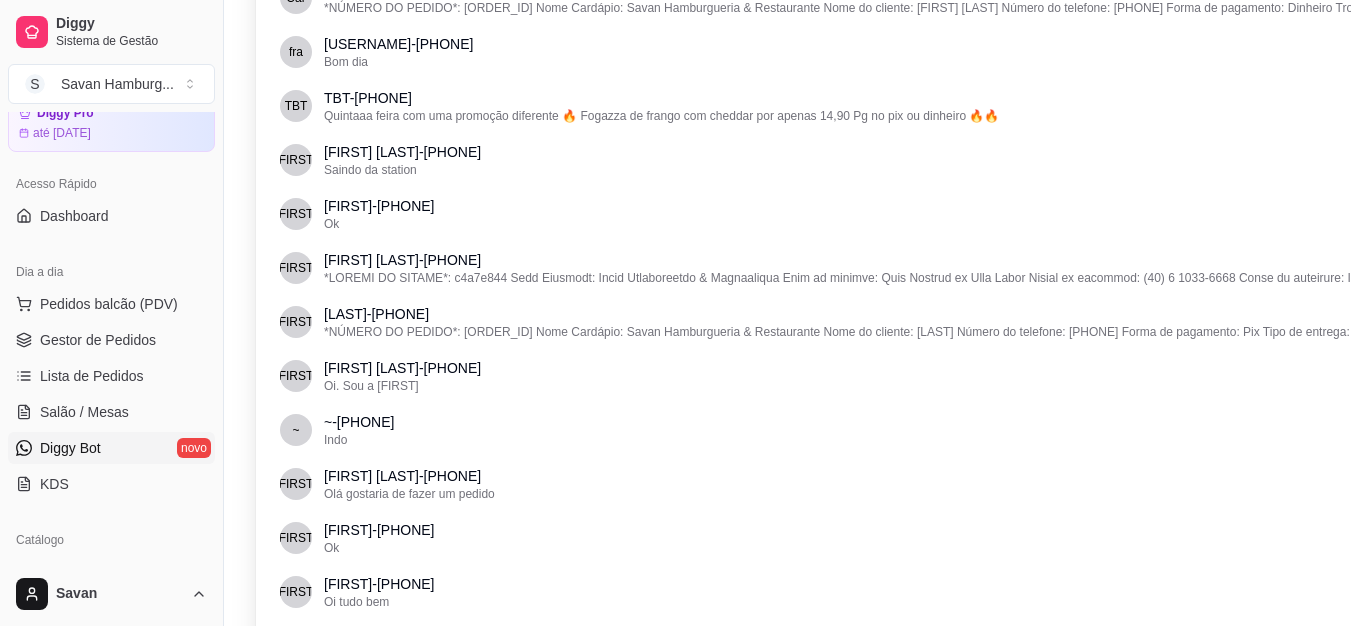scroll, scrollTop: 0, scrollLeft: 0, axis: both 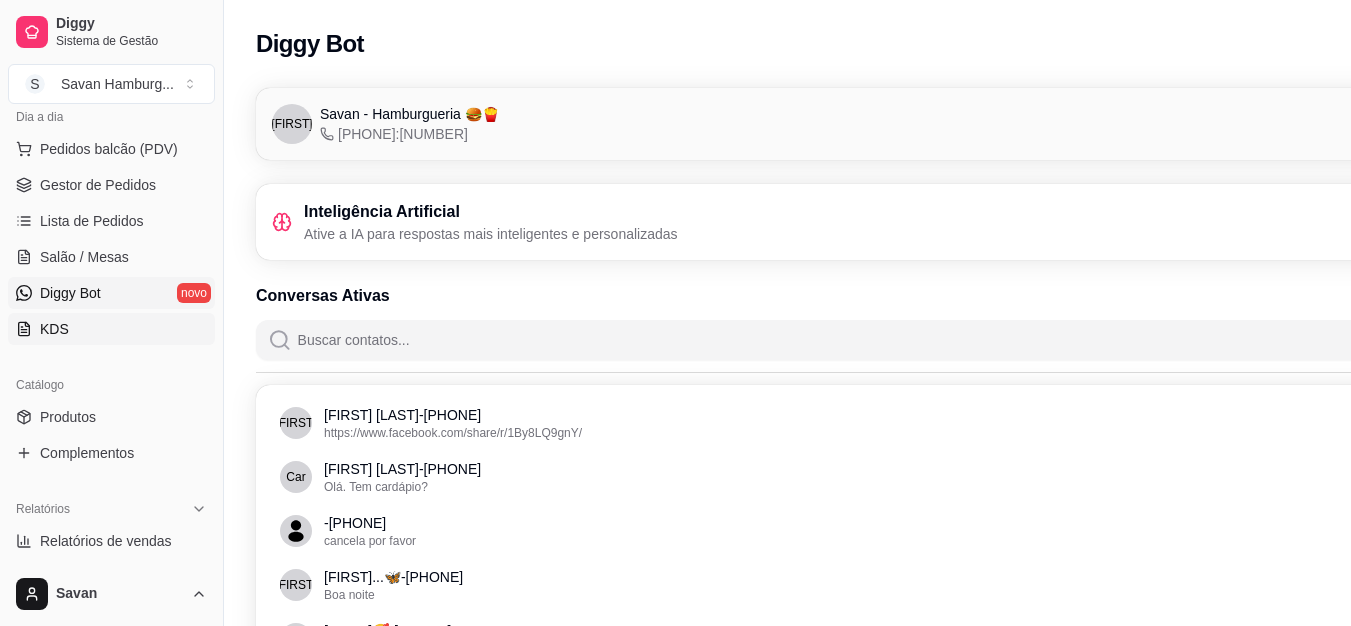 click on "KDS" at bounding box center (111, 329) 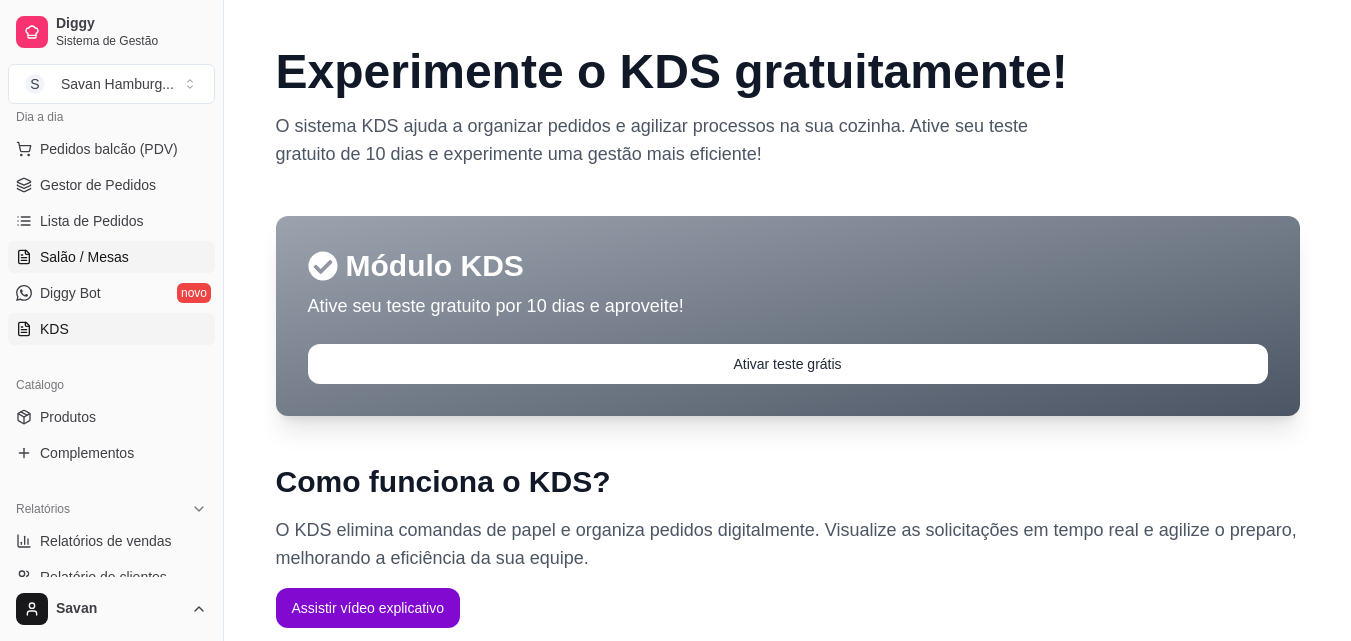 click on "Salão / Mesas" at bounding box center (111, 257) 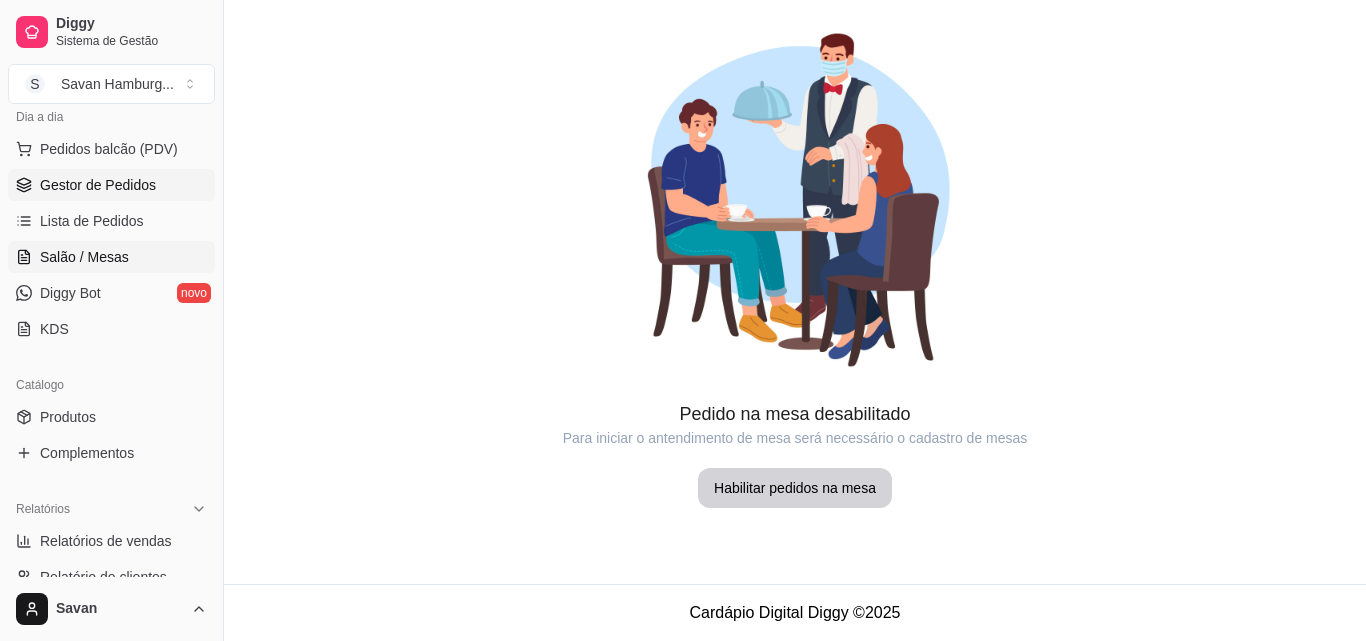 click on "Gestor de Pedidos" at bounding box center (98, 185) 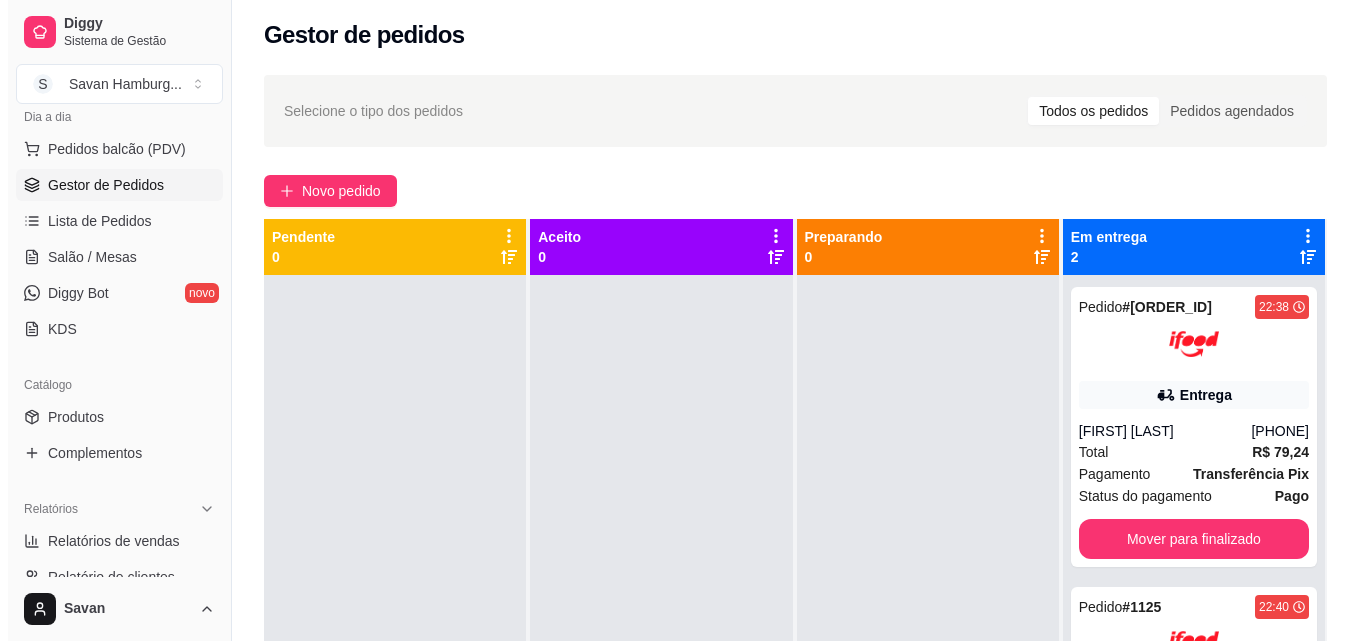 scroll, scrollTop: 0, scrollLeft: 0, axis: both 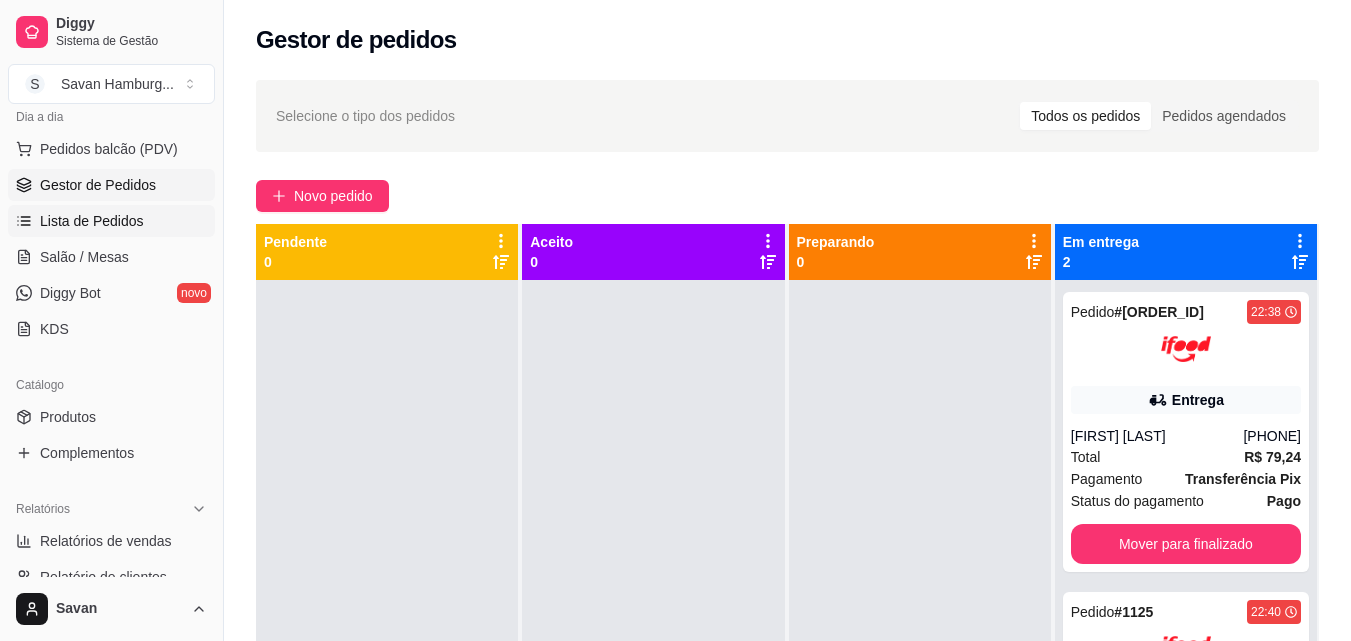 click on "Lista de Pedidos" at bounding box center (92, 221) 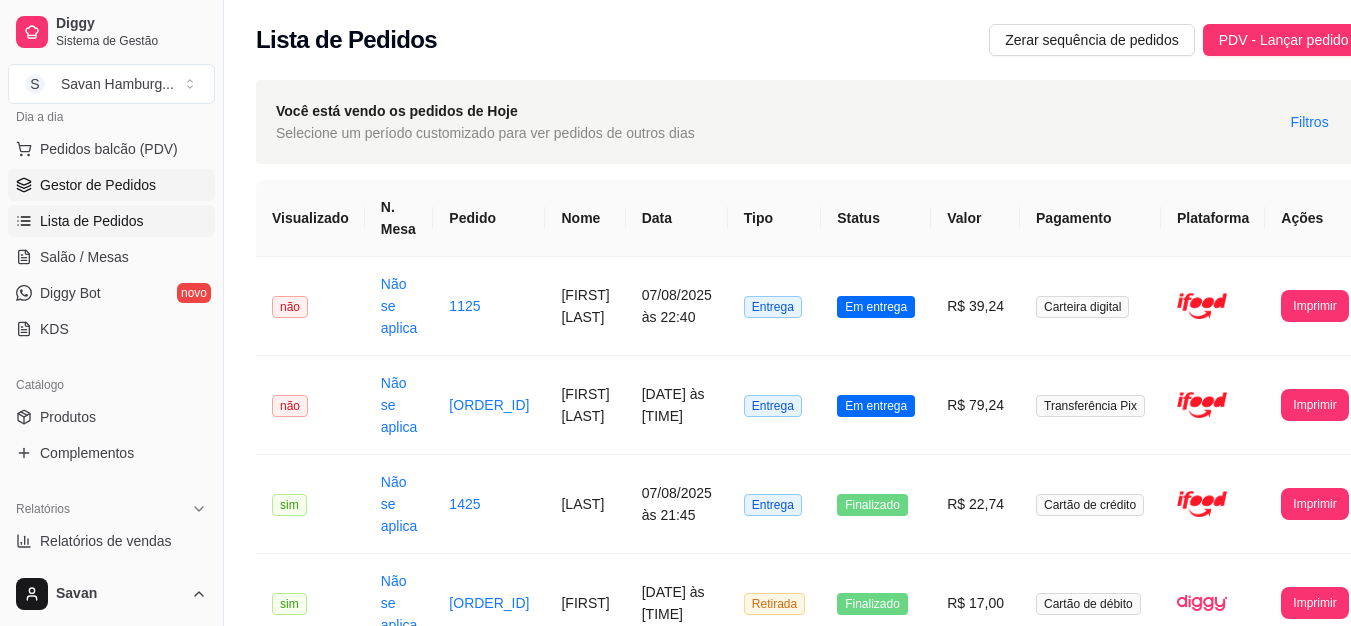 click on "Gestor de Pedidos" at bounding box center [98, 185] 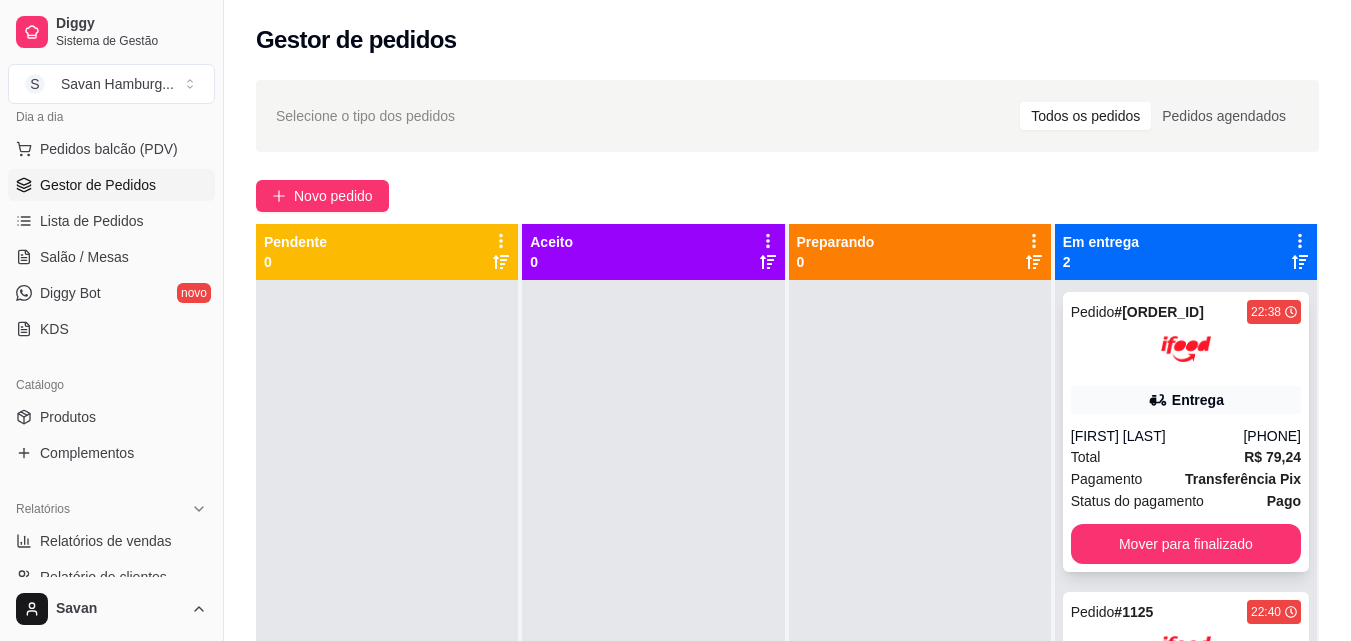 click on "Total R$ 79,24" at bounding box center [1186, 457] 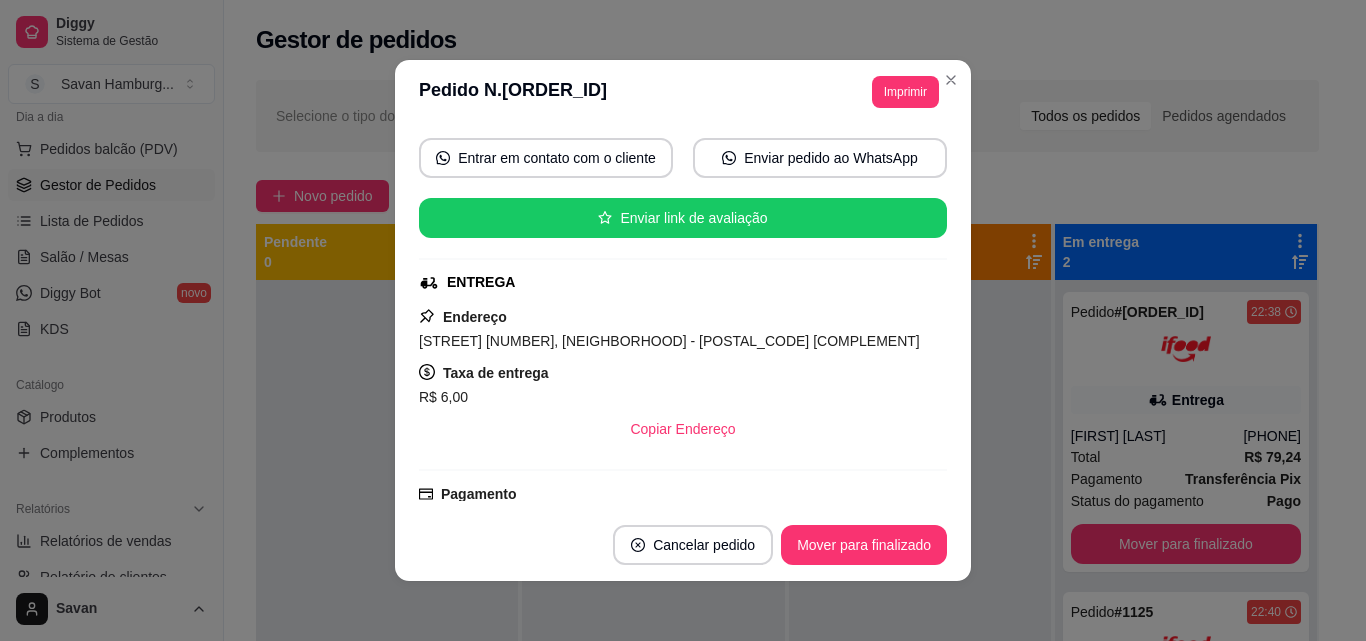 scroll, scrollTop: 277, scrollLeft: 0, axis: vertical 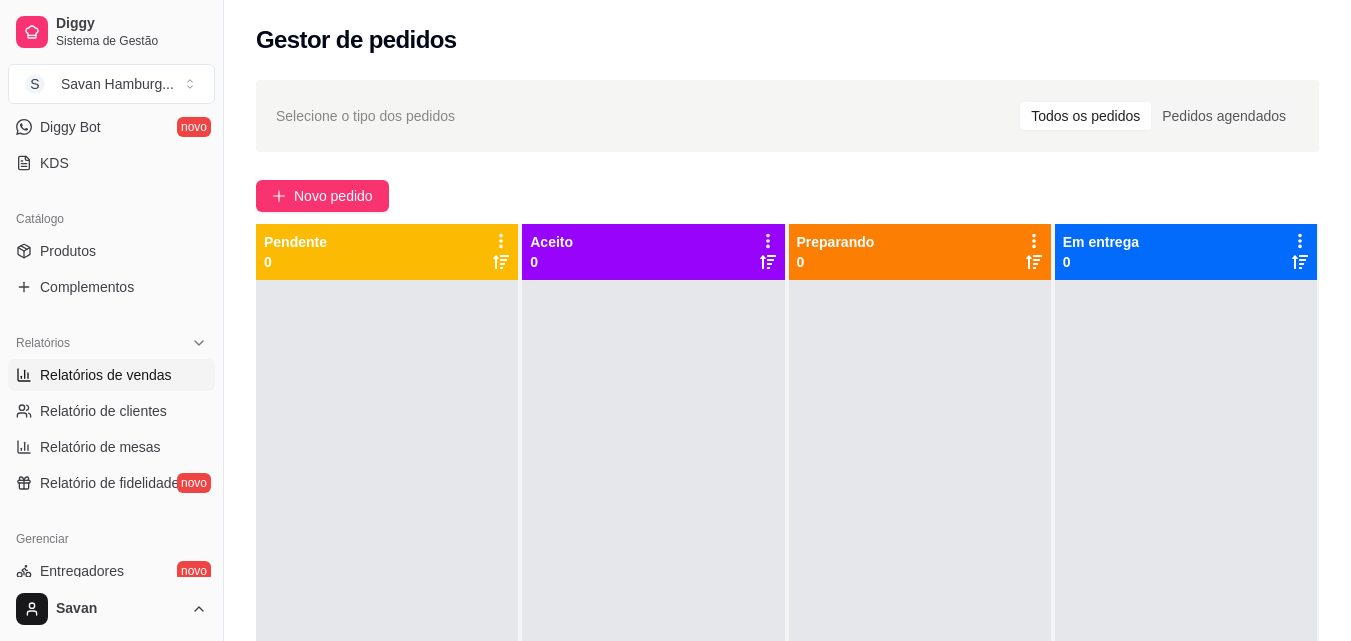 click on "Relatórios de vendas" at bounding box center (106, 375) 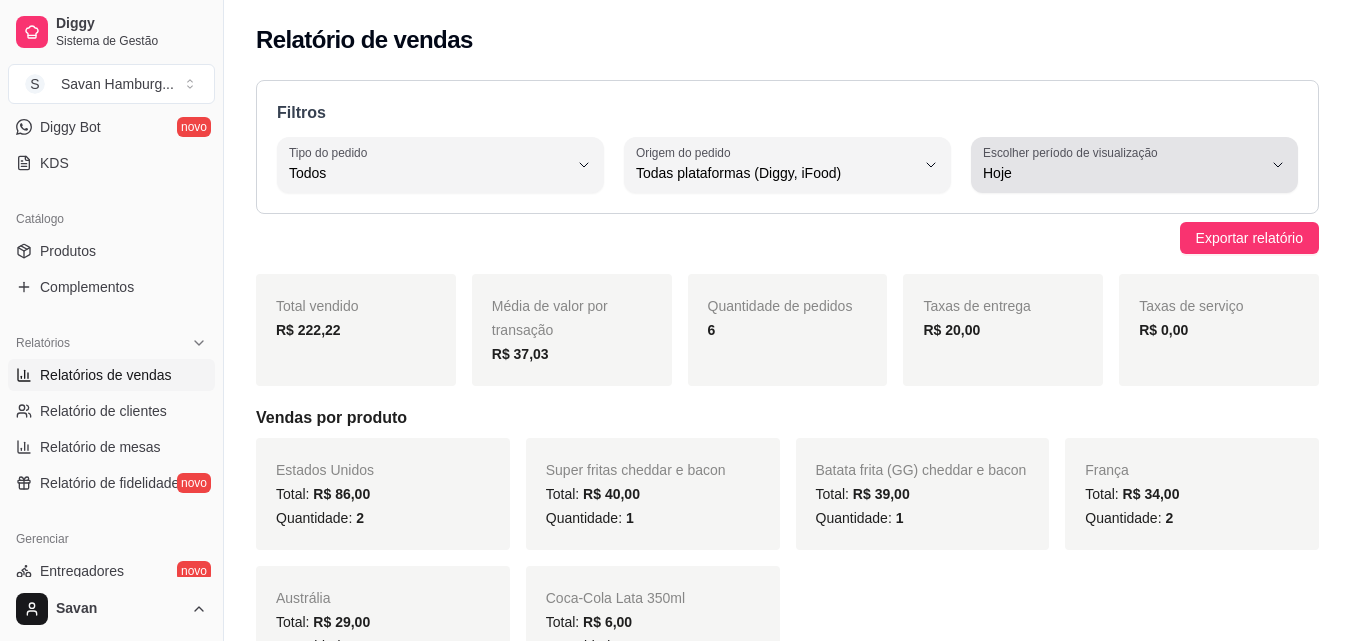 click on "Hoje" at bounding box center [1122, 173] 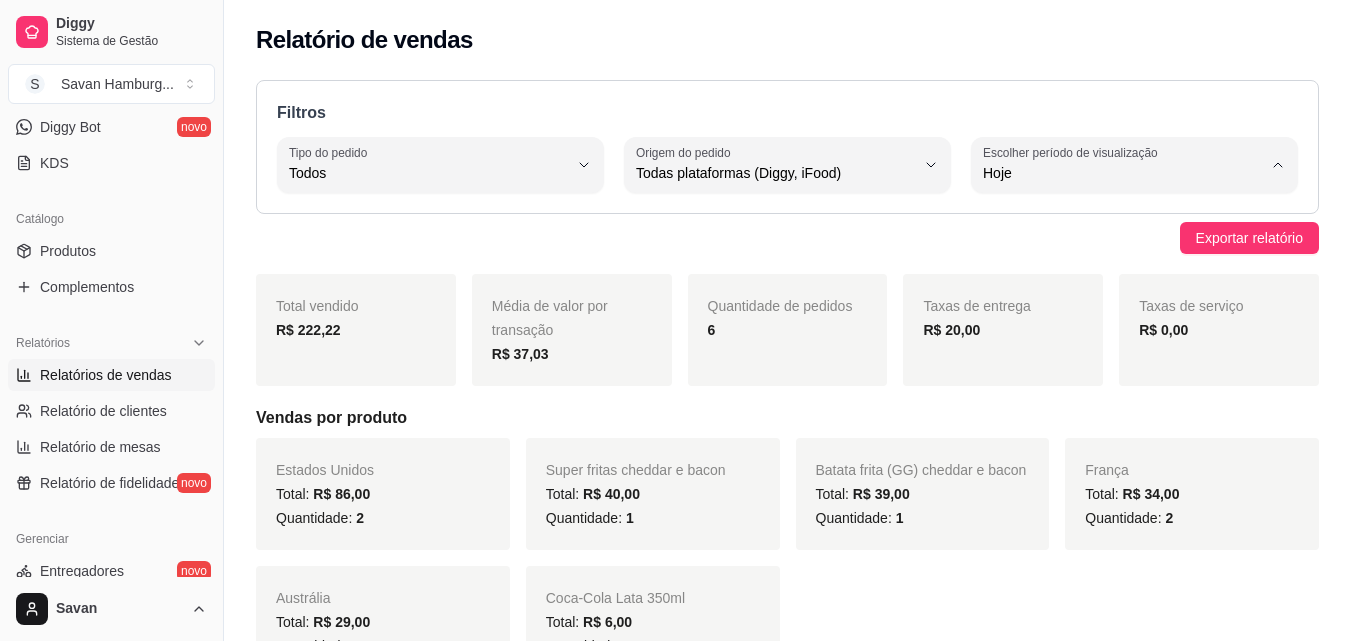 click on "Ontem" at bounding box center [1125, 253] 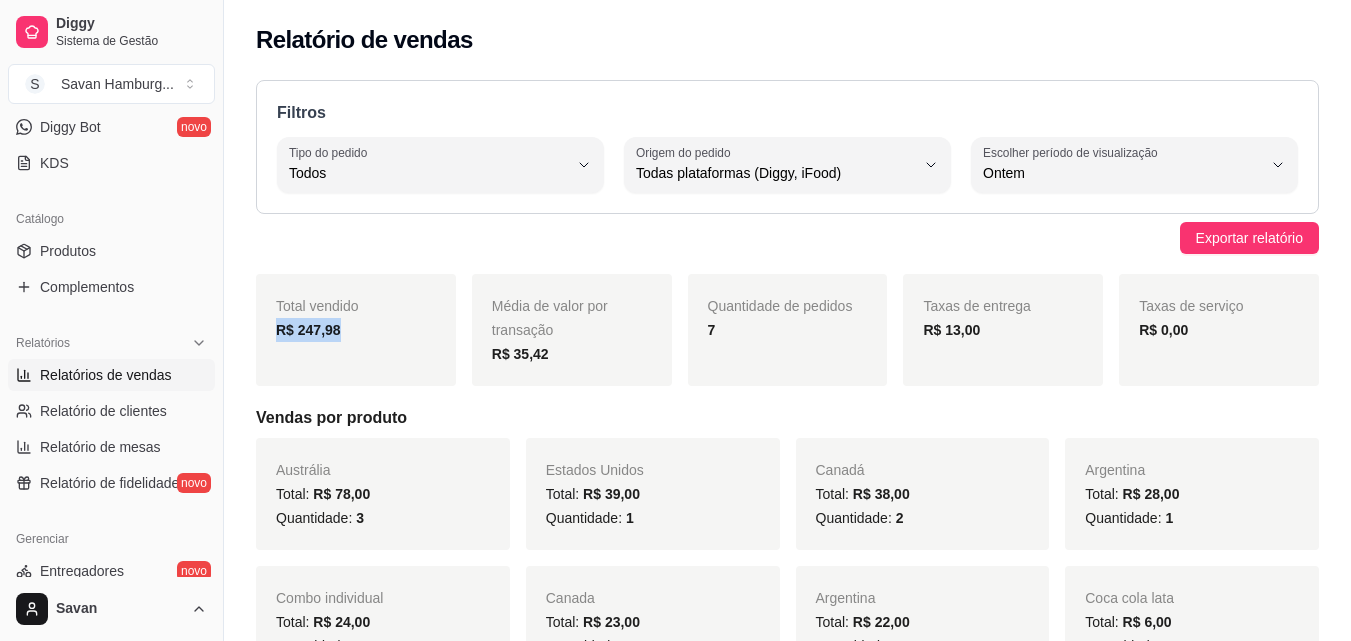 drag, startPoint x: 347, startPoint y: 337, endPoint x: 280, endPoint y: 339, distance: 67.02985 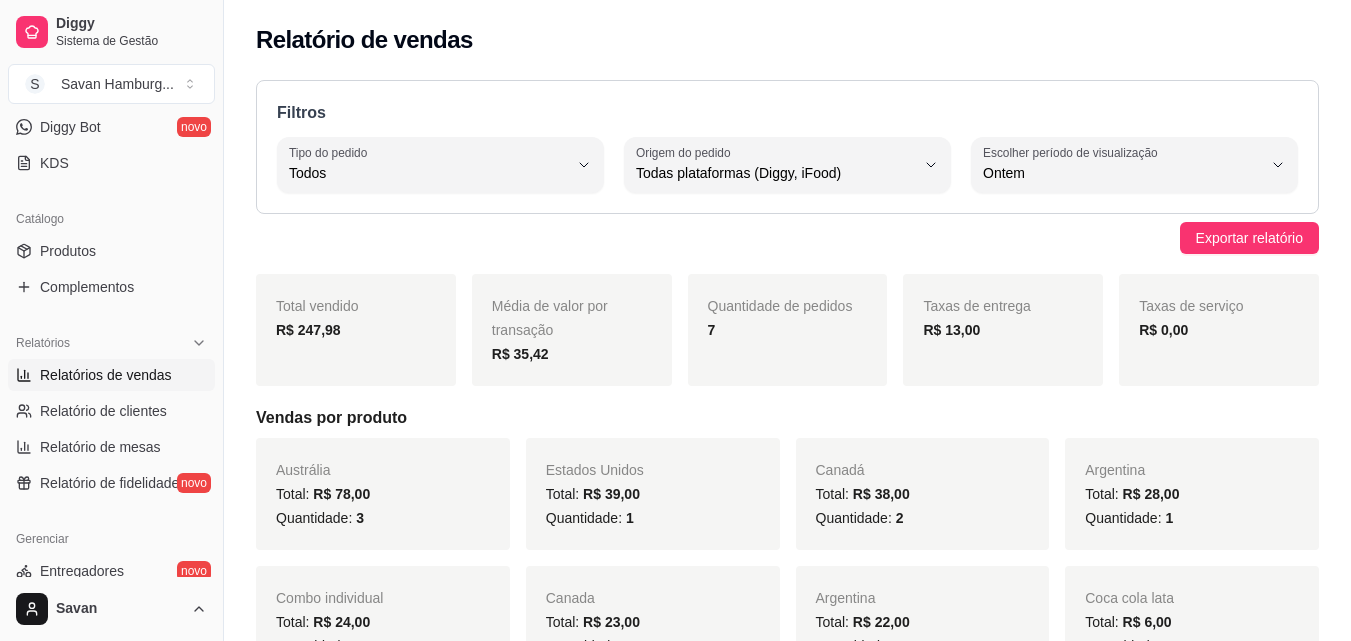 click on "R$ 247,98" at bounding box center (308, 330) 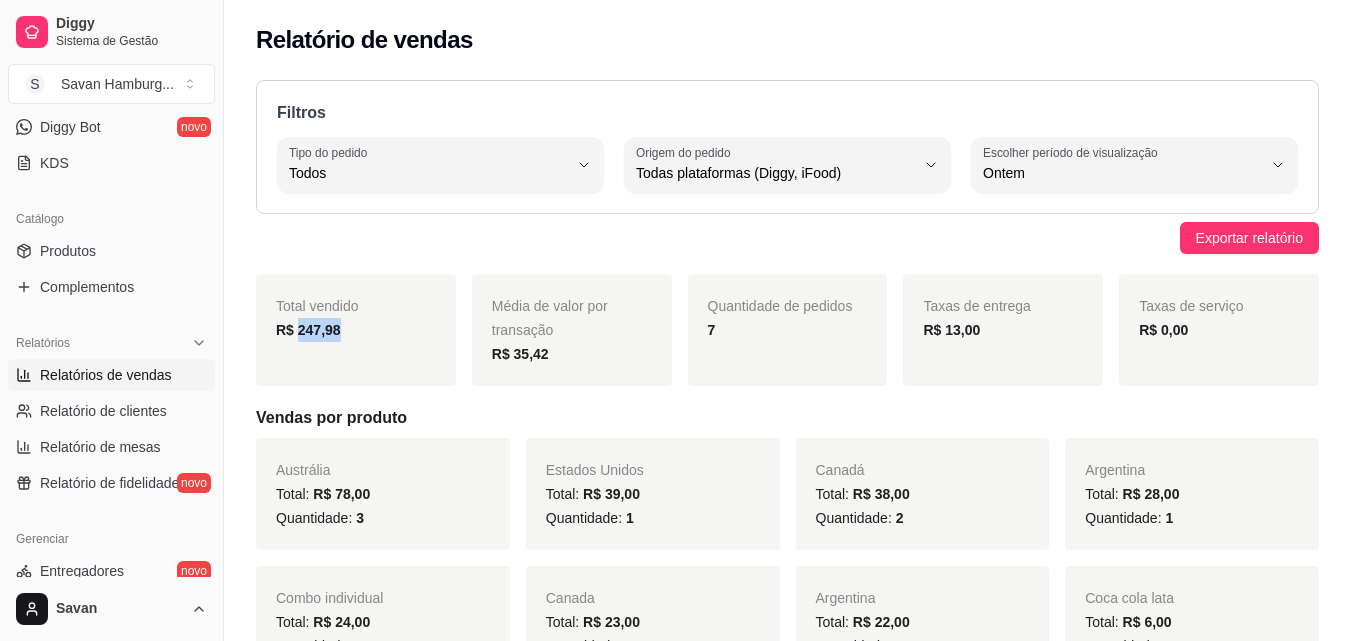 click on "R$ 247,98" at bounding box center (308, 330) 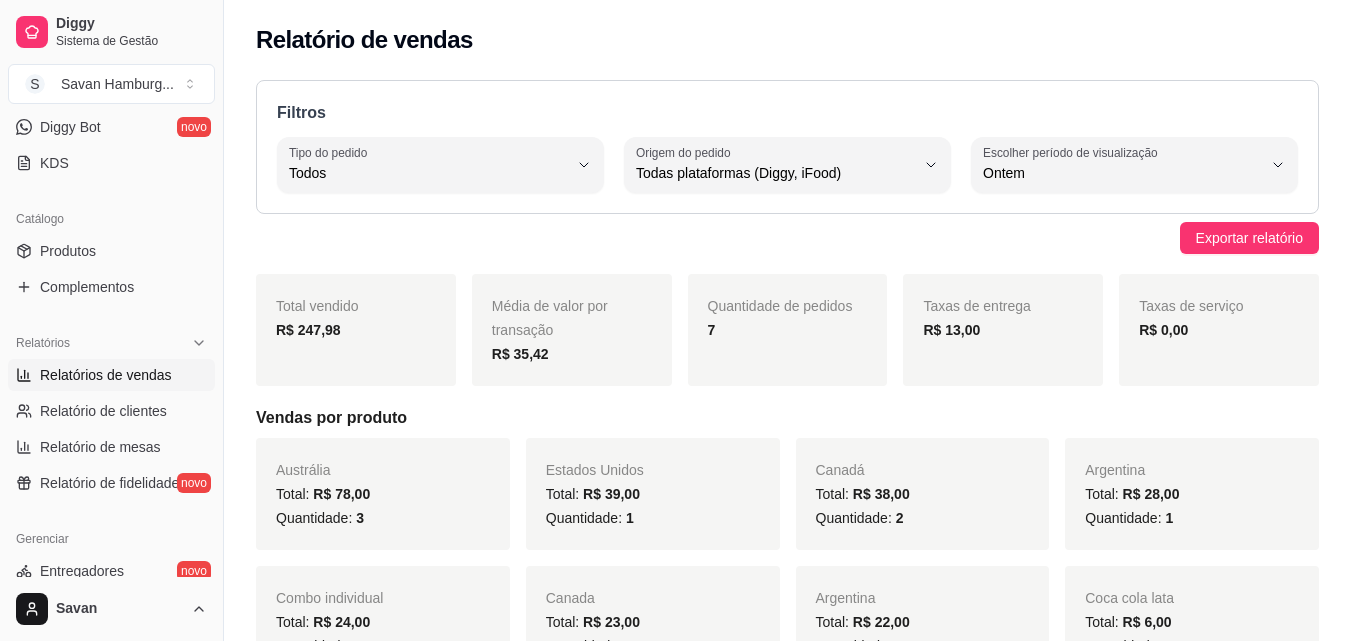 click on "Filtros ALL Tipo do pedido Todos Entrega Retirada Mesa Consumo local Tipo do pedido Todos ALL Origem do pedido Todas plataformas (Diggy, iFood) Diggy iFood Origem do pedido Todas plataformas (Diggy, iFood) 1 Escolher período de visualização Hoje Ontem  7 dias 15 dias 30 dias 45 dias Customizado Escolher período de visualização Ontem" at bounding box center (787, 147) 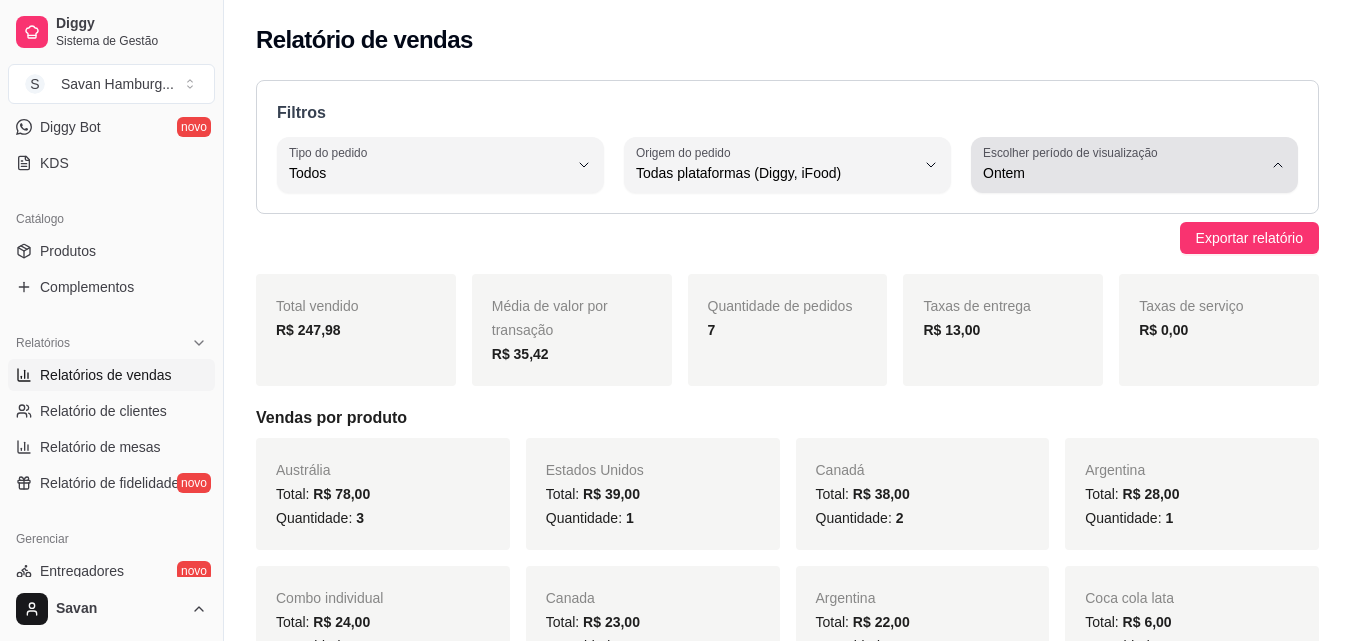 click on "Ontem" at bounding box center [1122, 173] 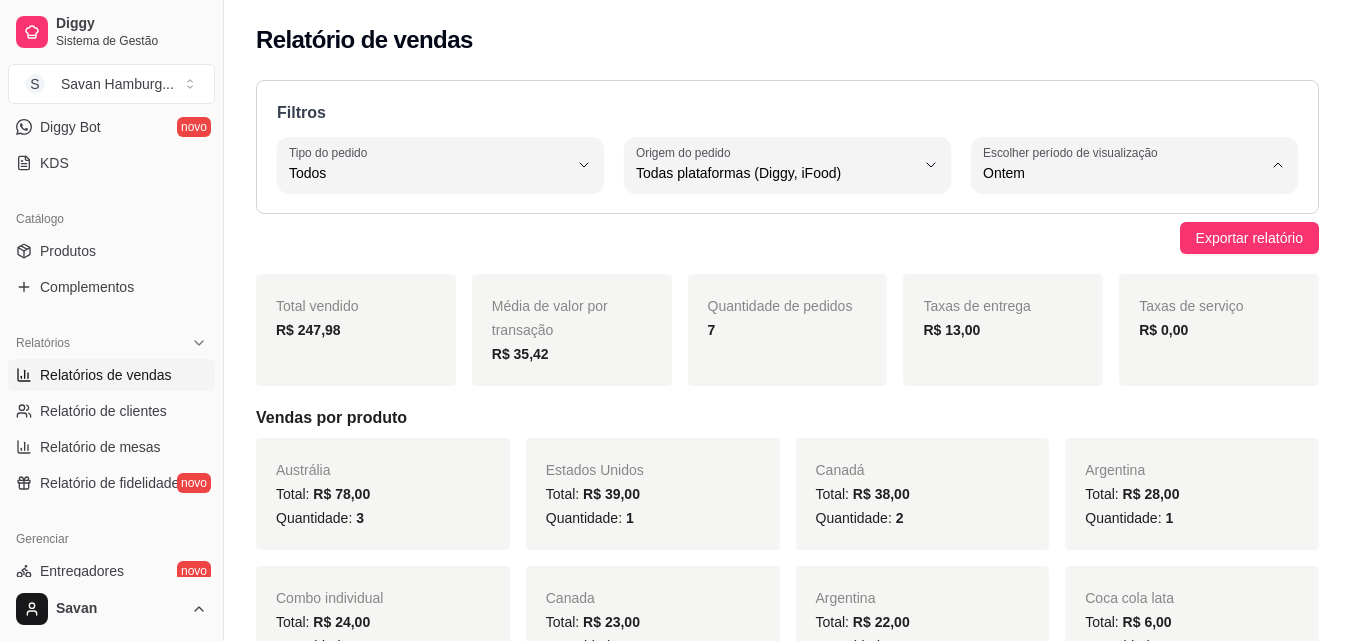 click on "Hoje" at bounding box center (1125, 220) 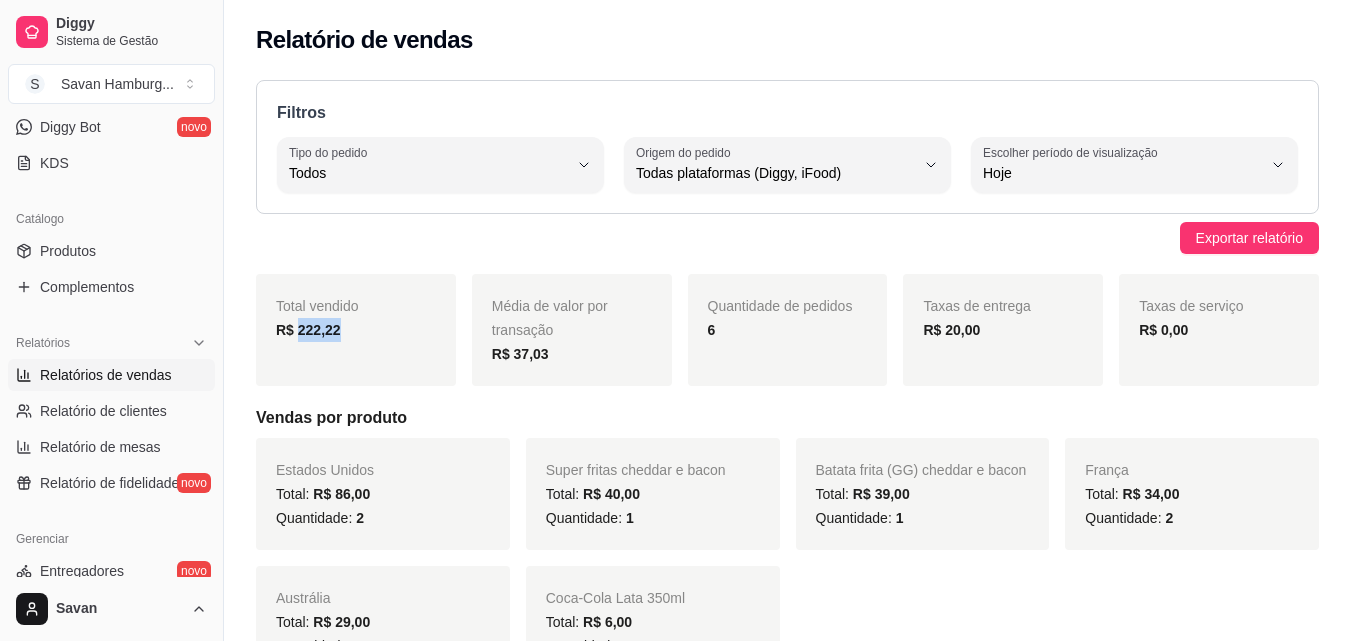 drag, startPoint x: 337, startPoint y: 335, endPoint x: 299, endPoint y: 334, distance: 38.013157 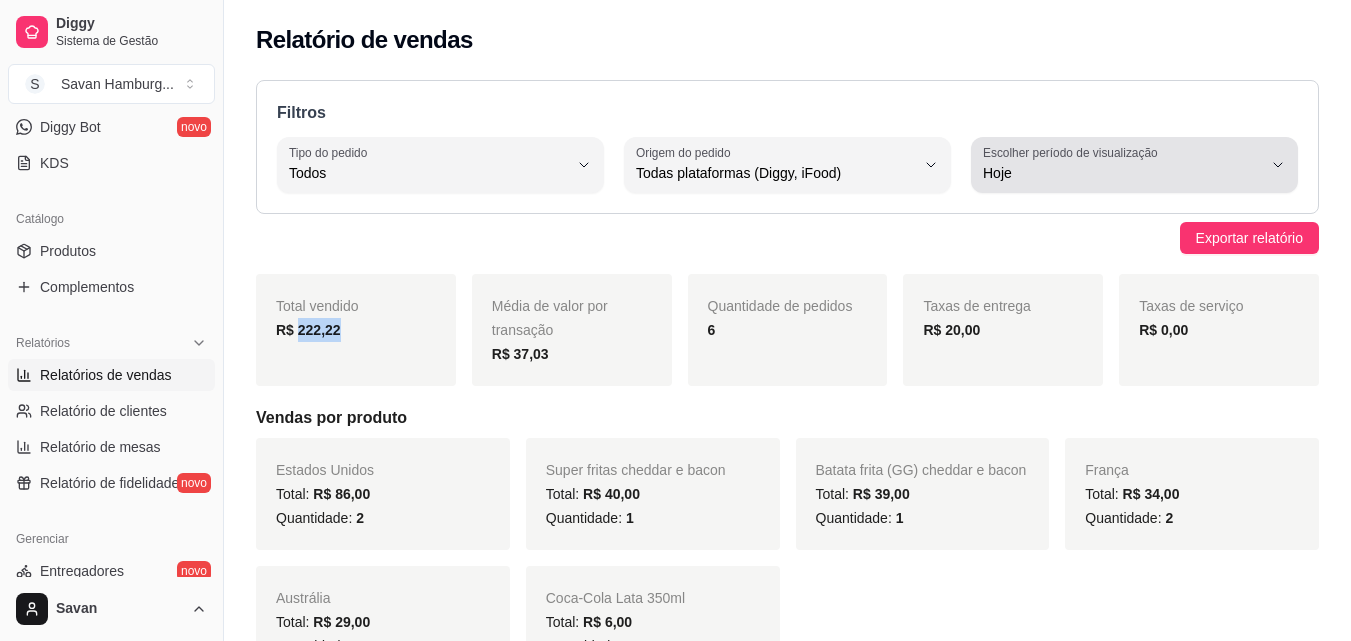 click on "Hoje" at bounding box center (1122, 165) 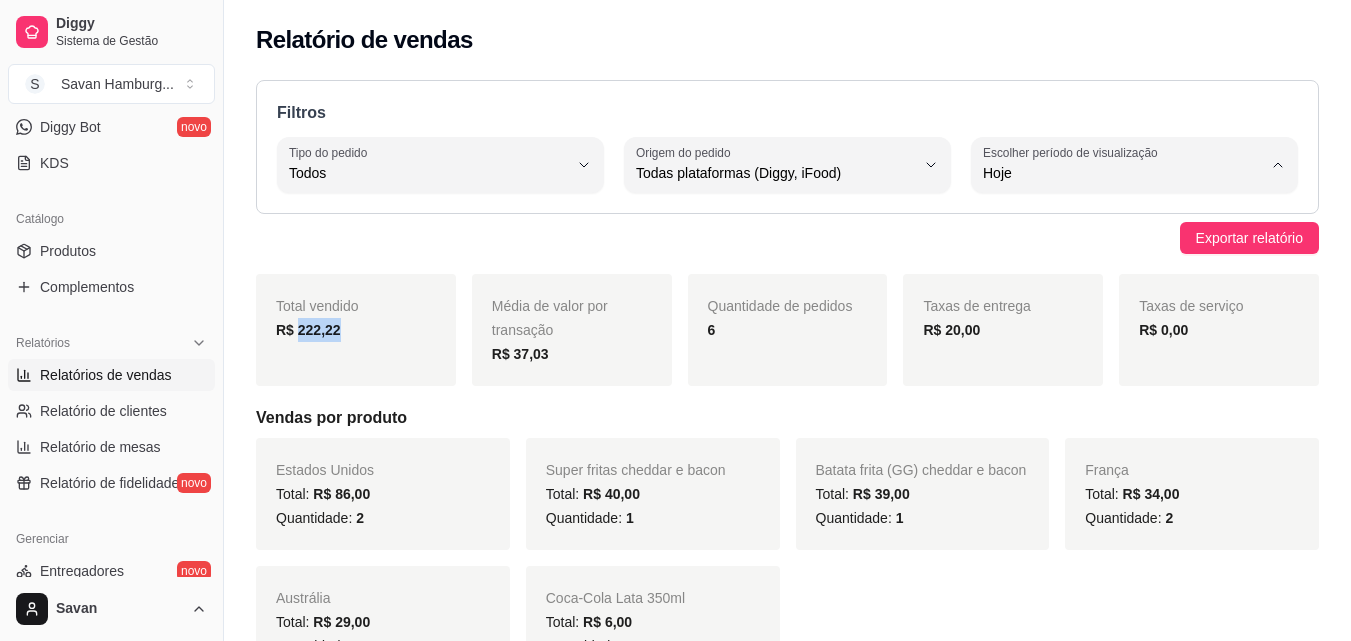 click on "Ontem" at bounding box center (1125, 253) 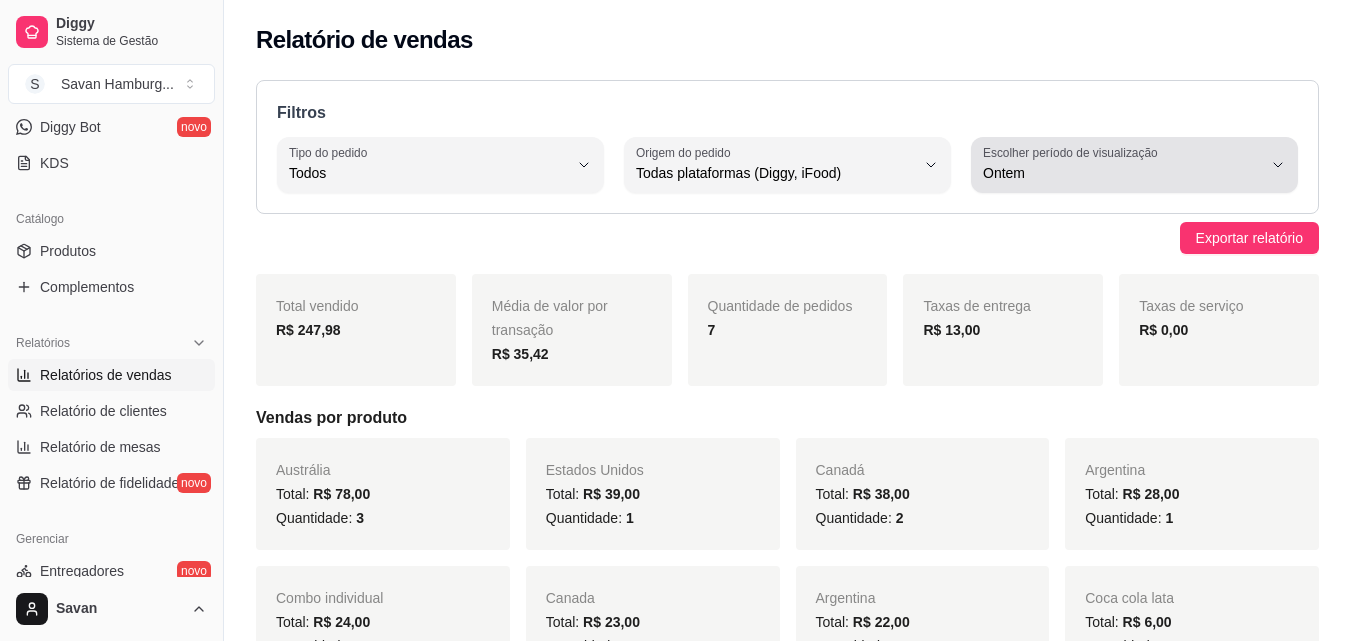 click on "Ontem" at bounding box center (1122, 173) 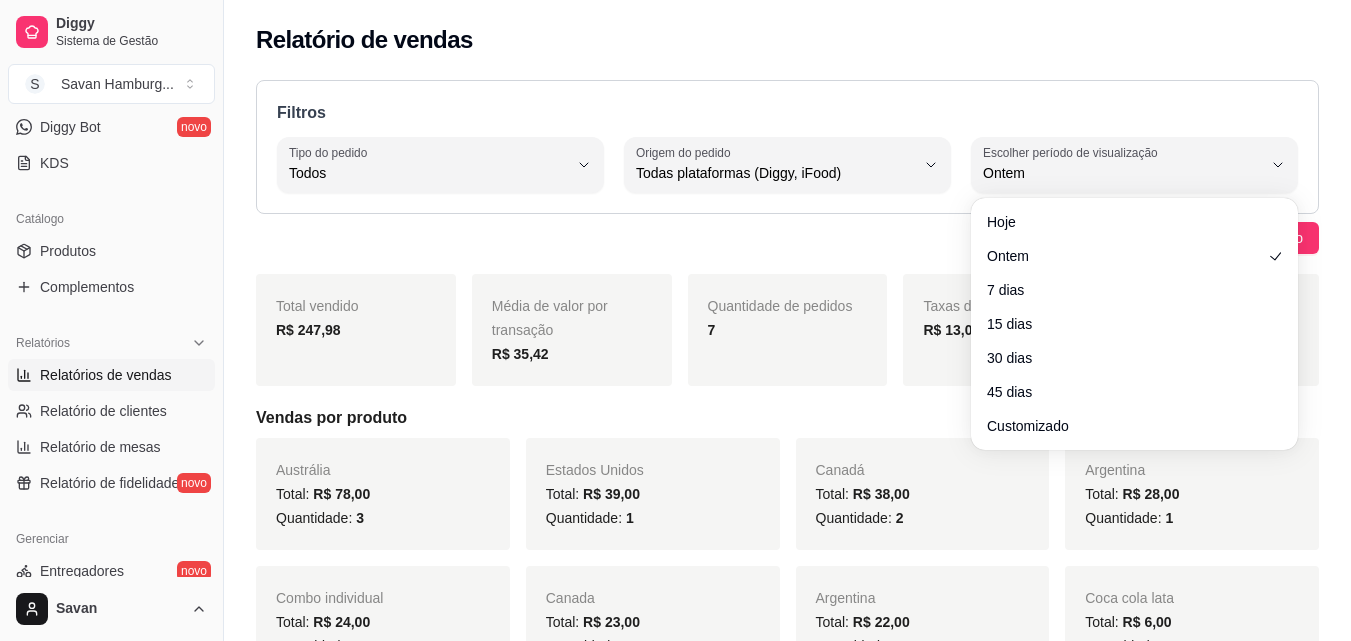 click on "Exportar relatório" at bounding box center (787, 238) 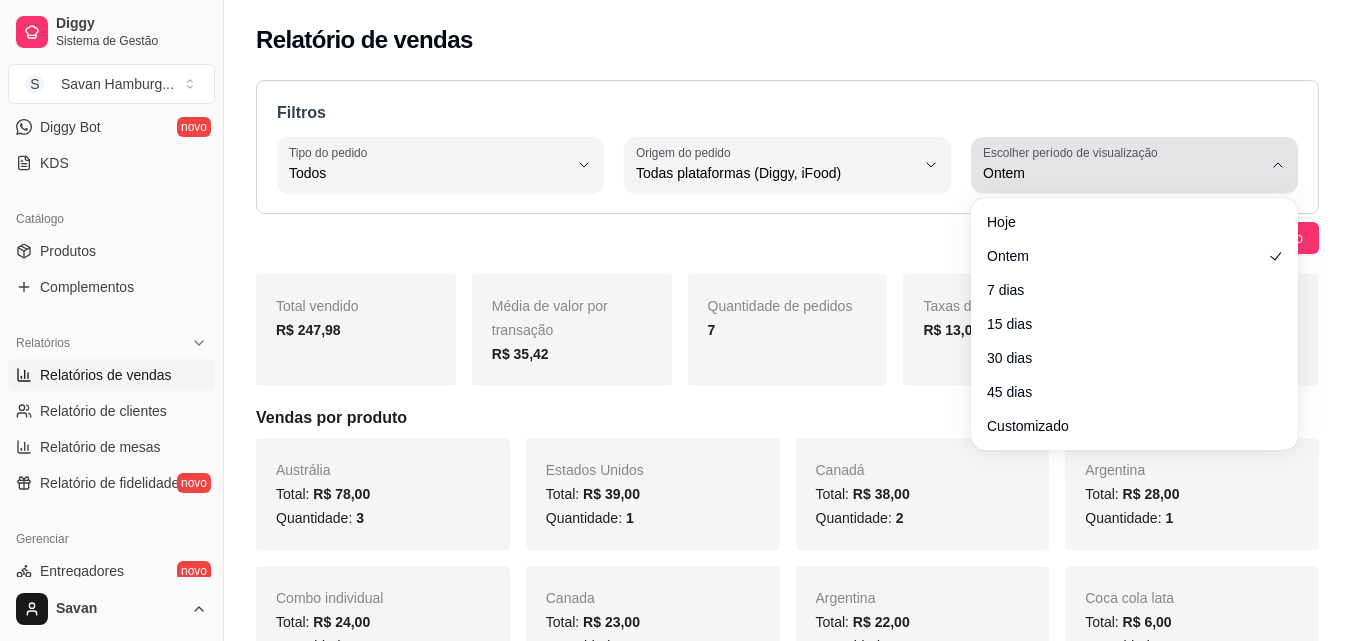 click on "Escolher período de visualização" at bounding box center [1073, 152] 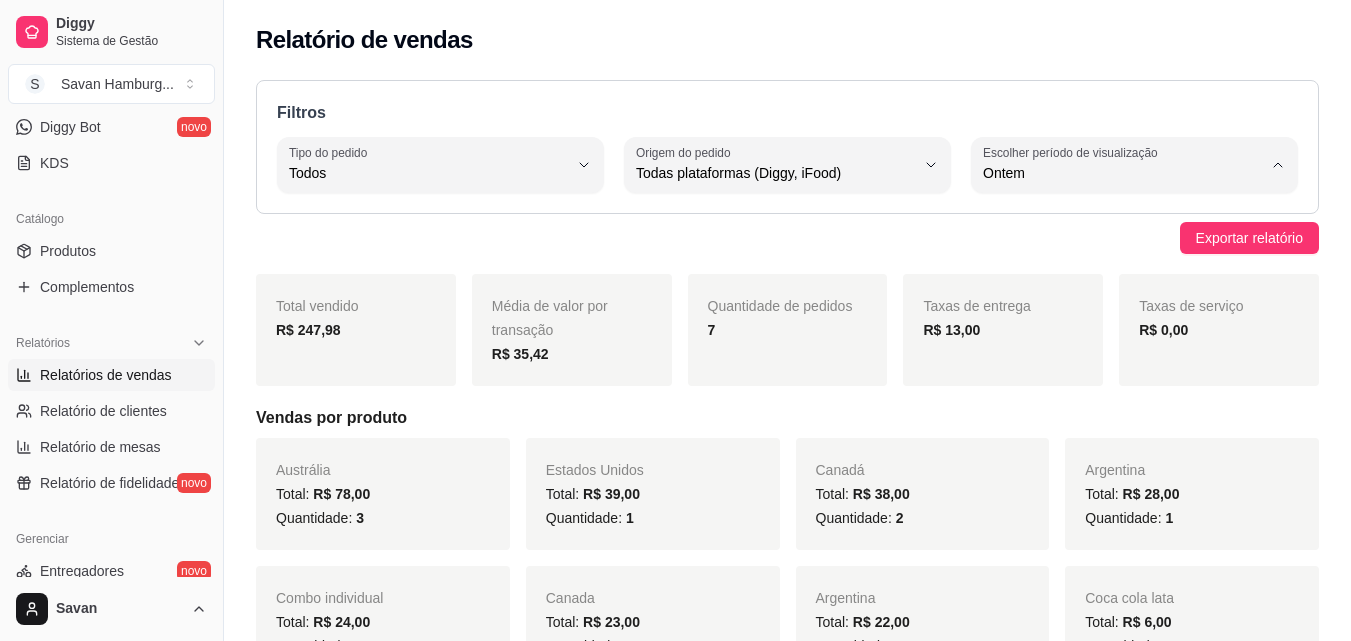 click on "Hoje" at bounding box center [1125, 220] 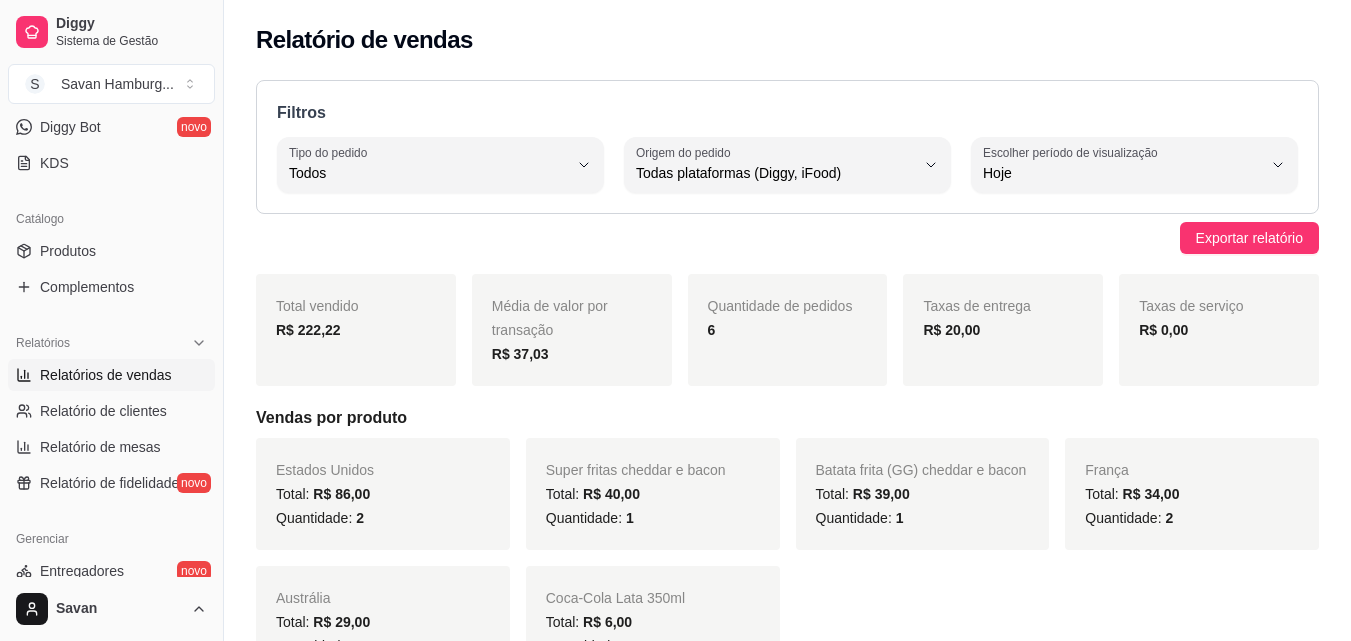 scroll, scrollTop: 560, scrollLeft: 0, axis: vertical 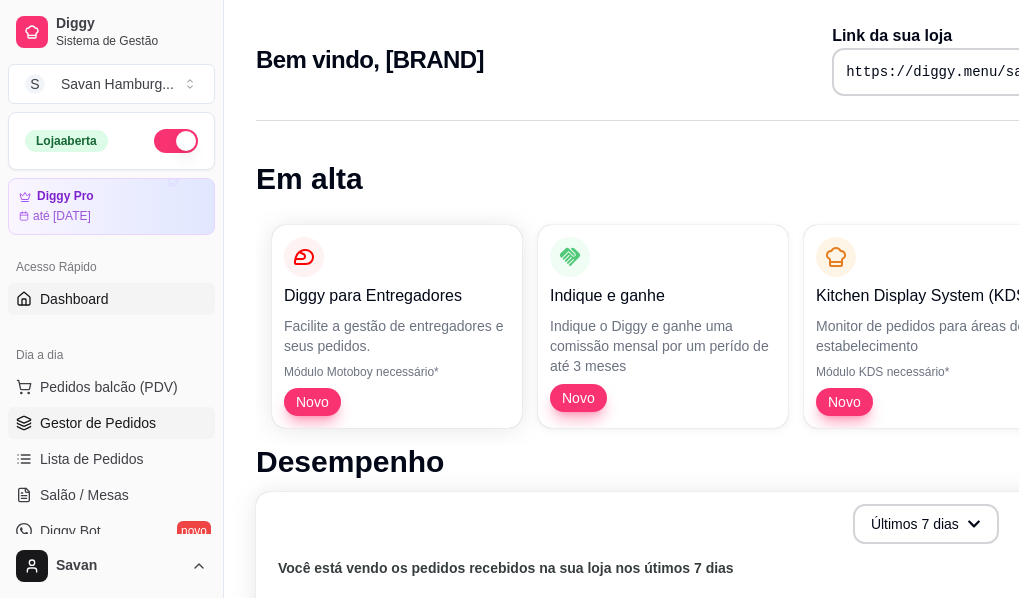 click on "Gestor de Pedidos" at bounding box center [98, 423] 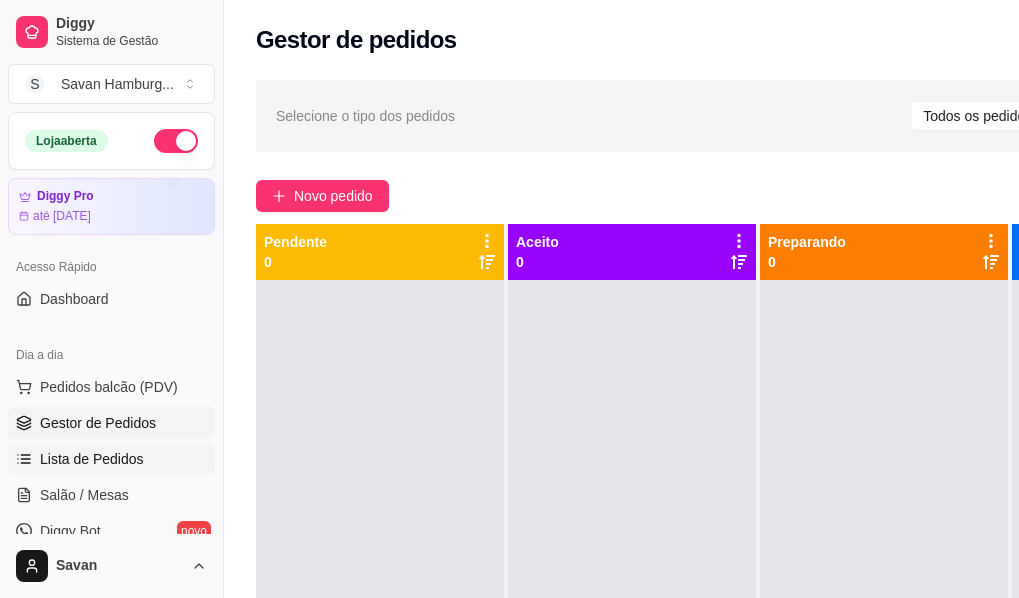 click on "Lista de Pedidos" at bounding box center (92, 459) 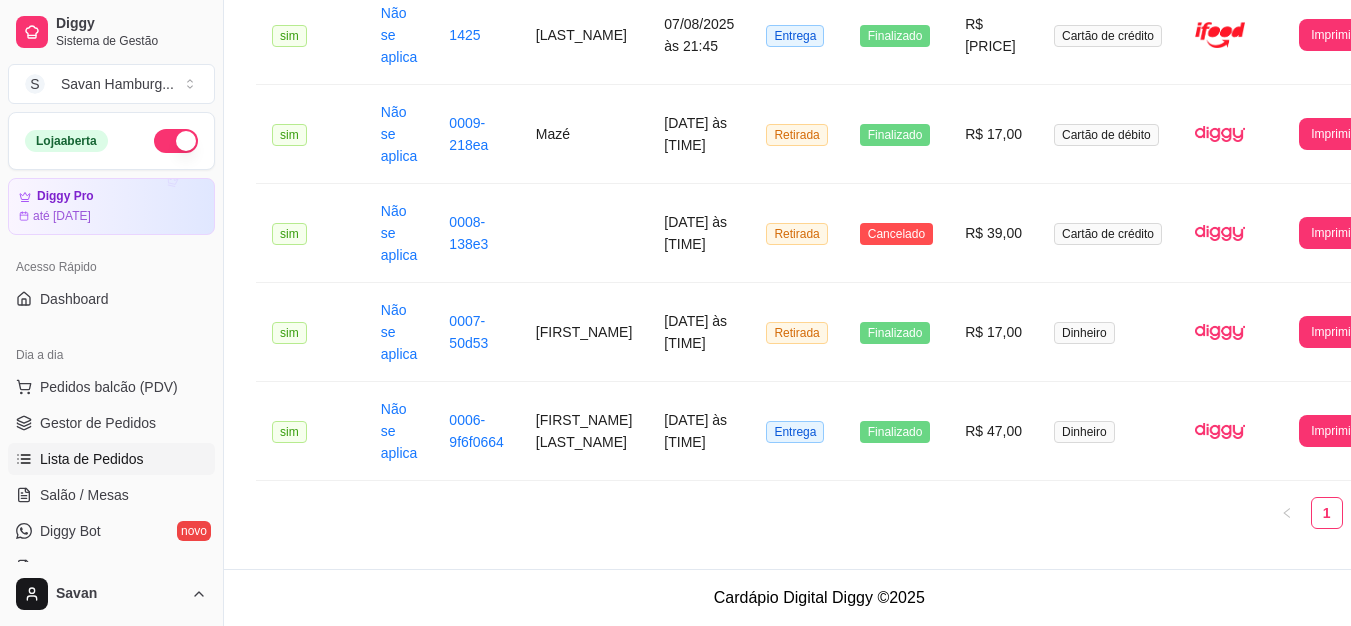scroll, scrollTop: 0, scrollLeft: 0, axis: both 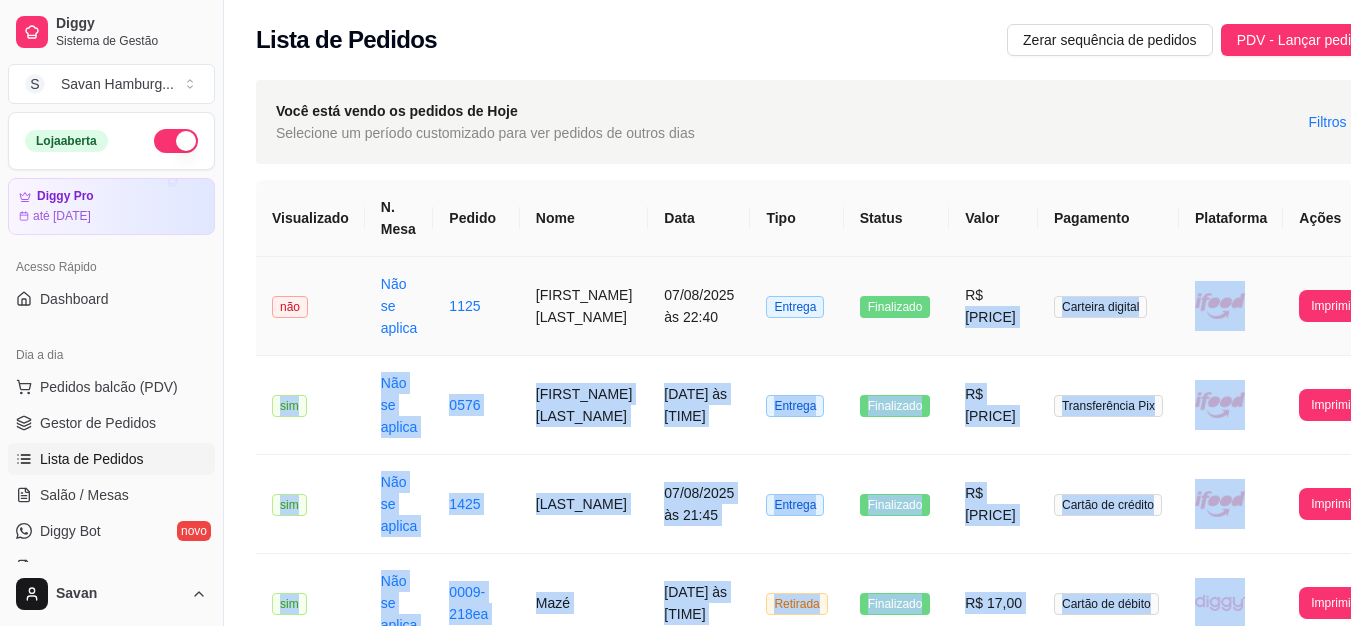drag, startPoint x: 971, startPoint y: 529, endPoint x: 948, endPoint y: 279, distance: 251.05577 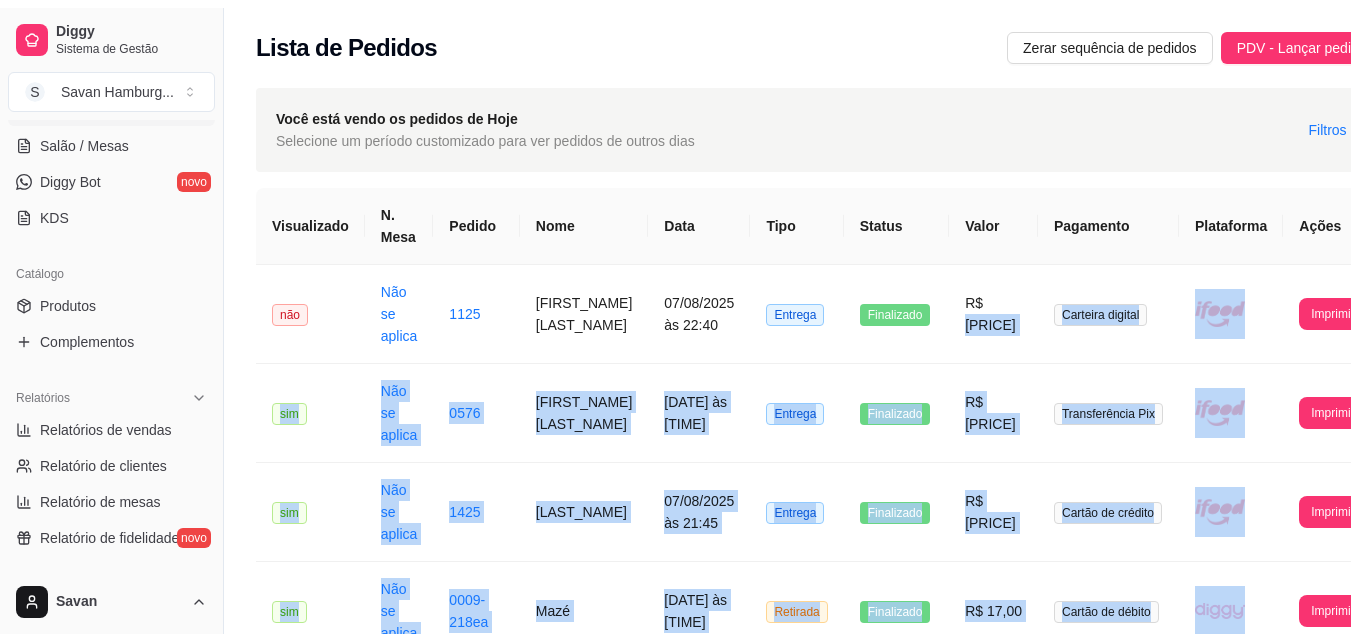 scroll, scrollTop: 360, scrollLeft: 0, axis: vertical 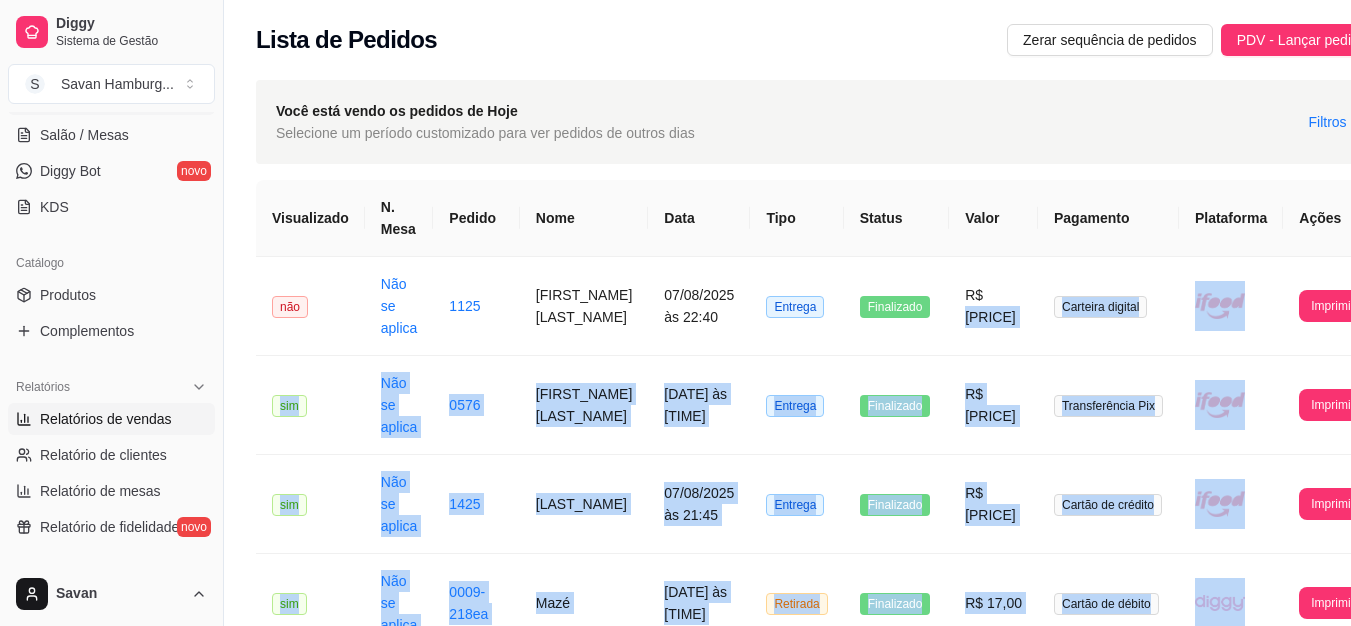 click on "Relatórios de vendas" at bounding box center (111, 419) 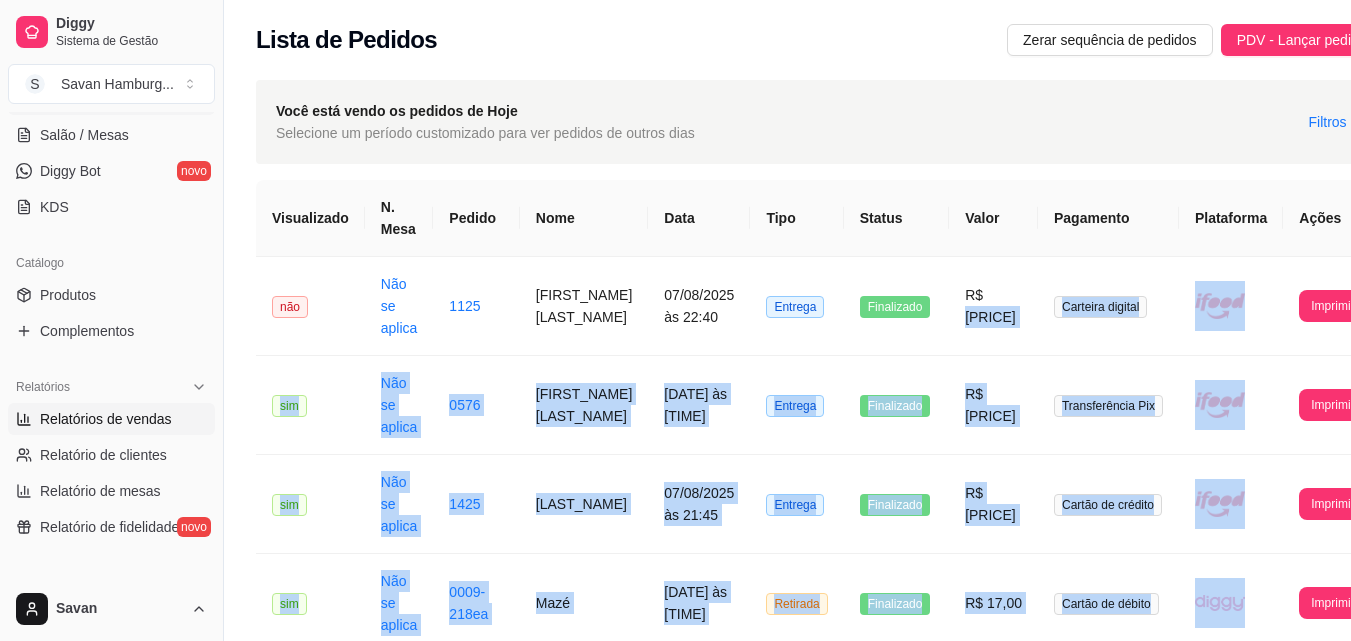 select on "ALL" 